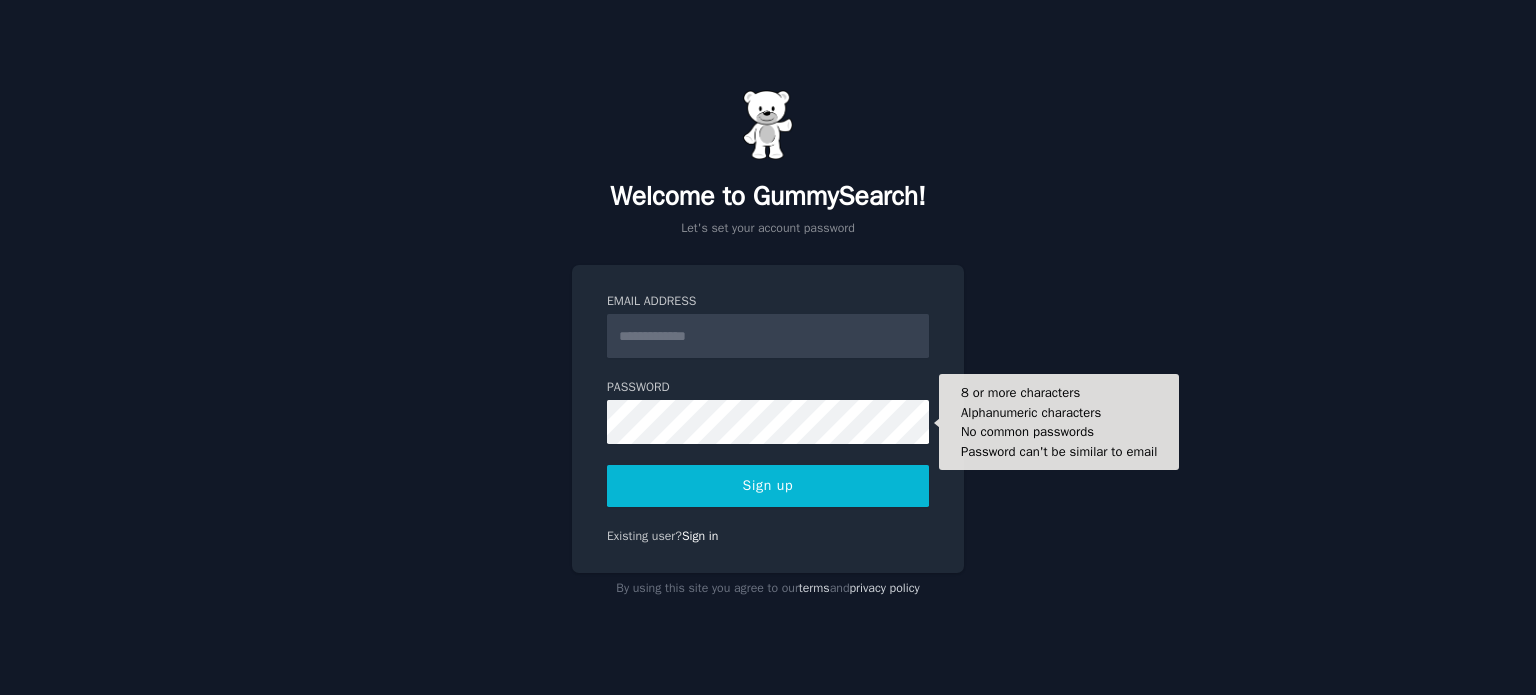scroll, scrollTop: 0, scrollLeft: 0, axis: both 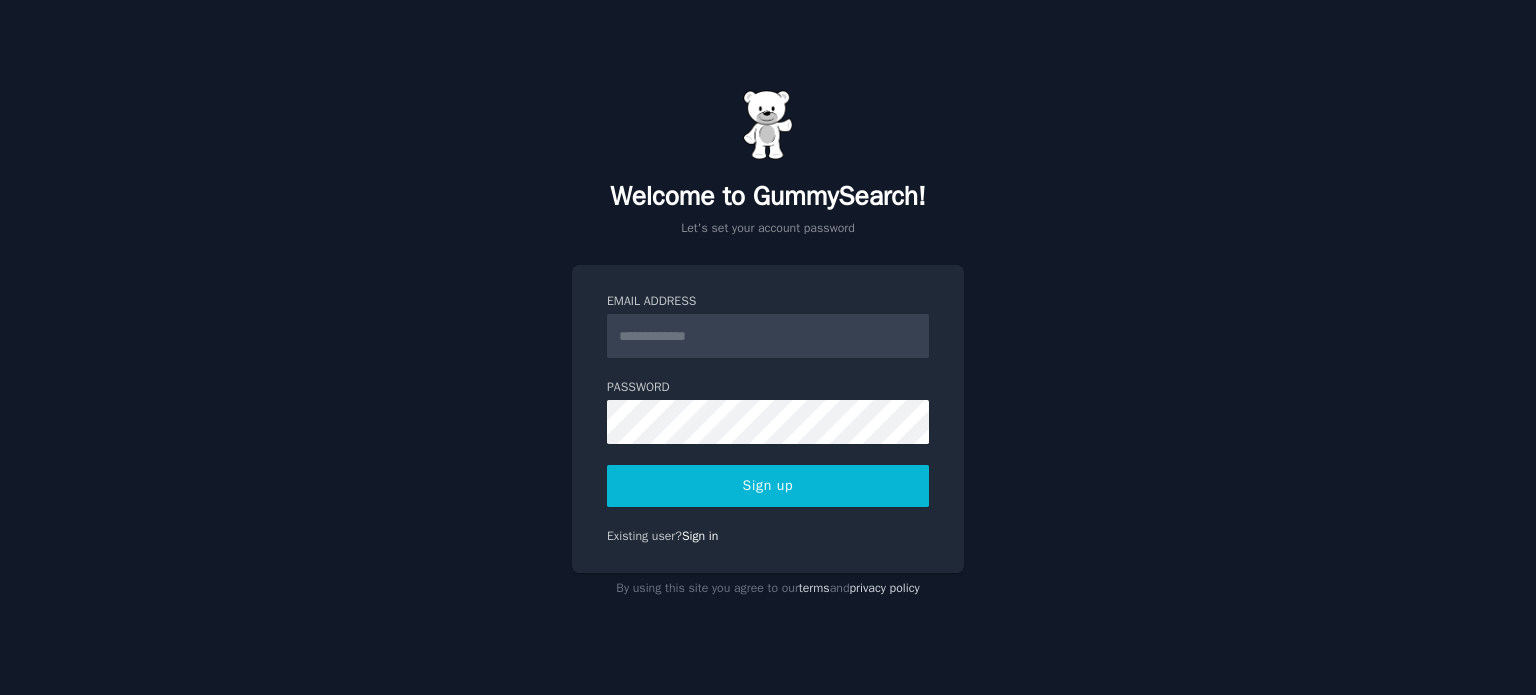 click on "Email Address" at bounding box center [768, 336] 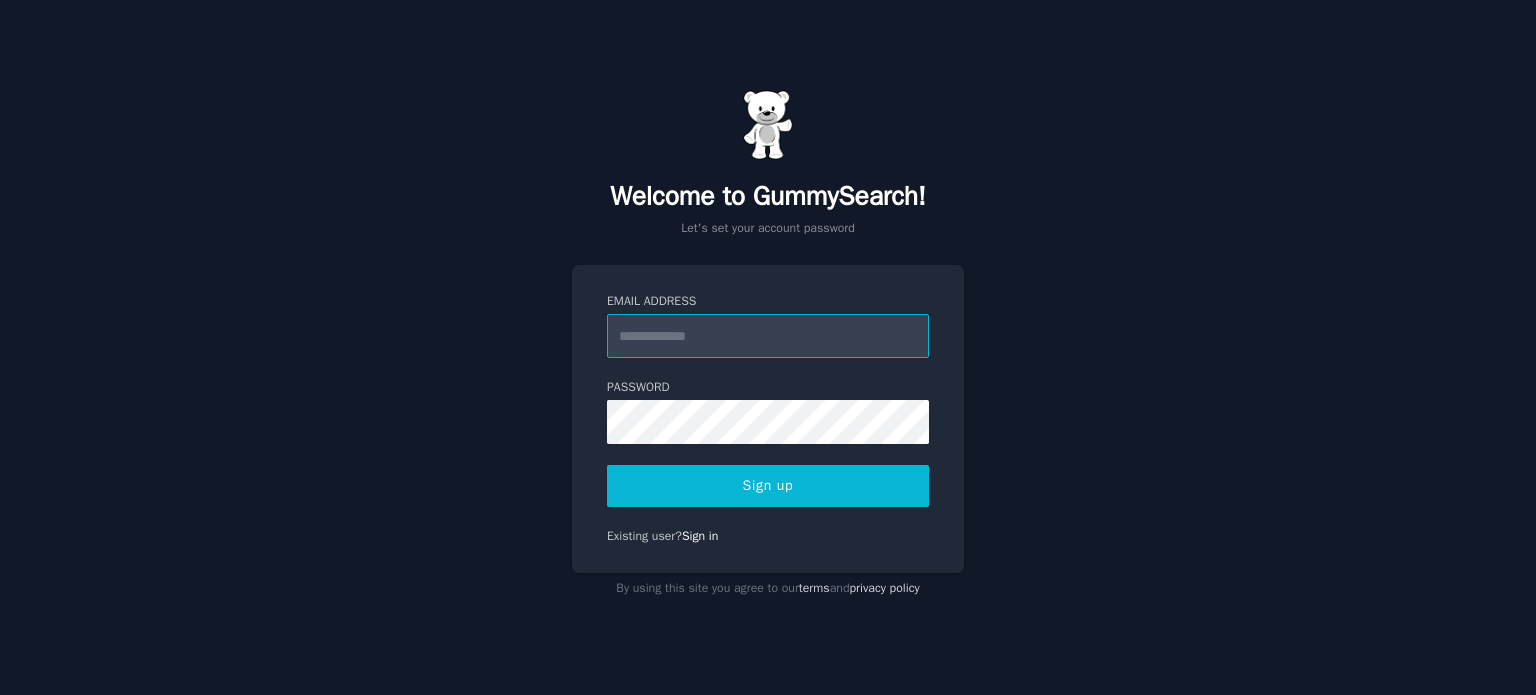 click on "Email Address" at bounding box center [768, 336] 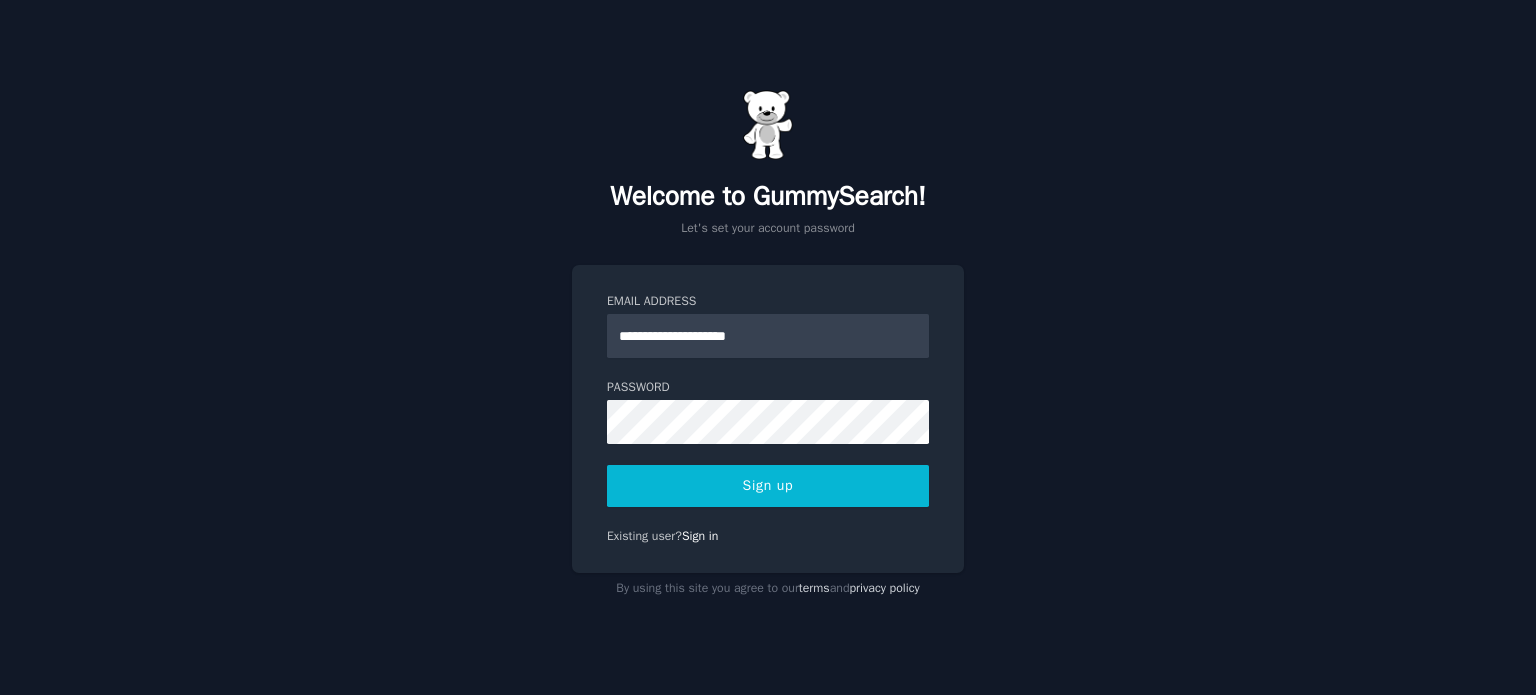 click on "**********" 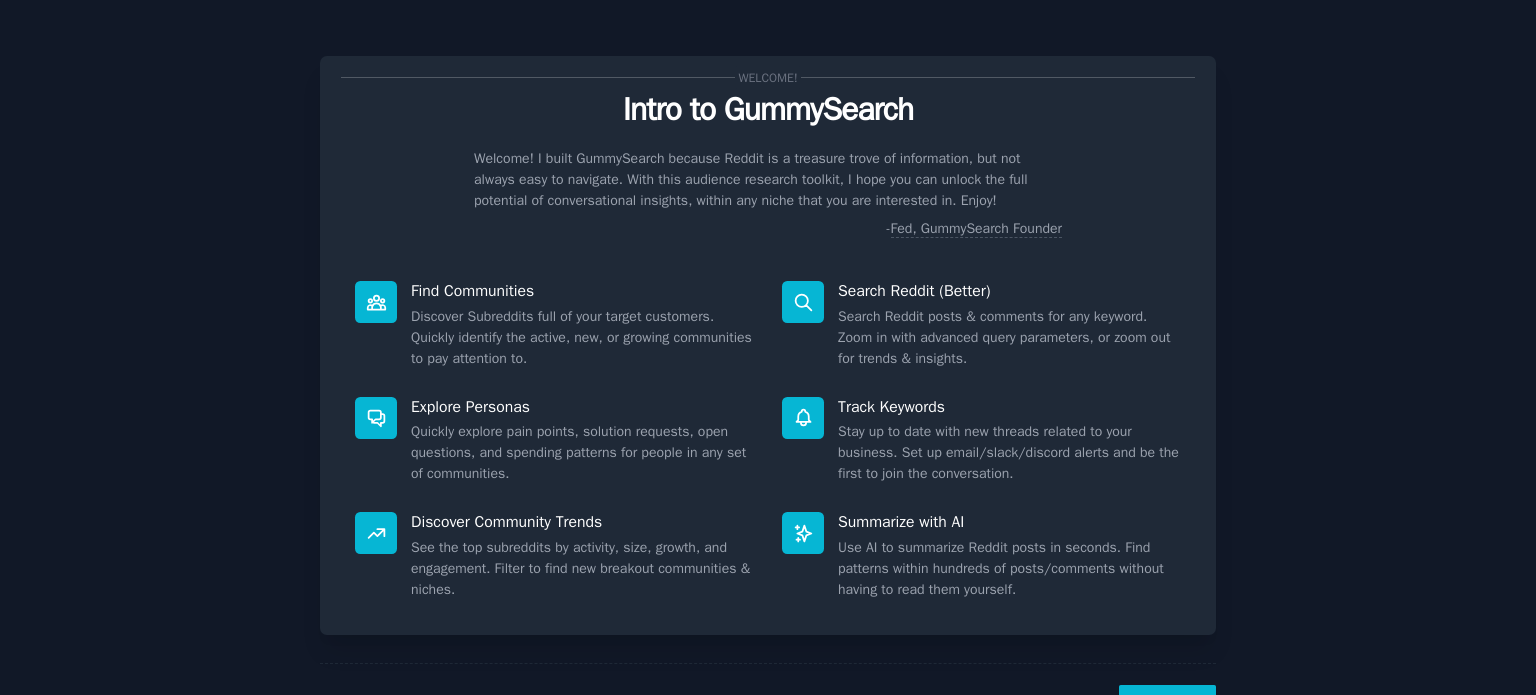 scroll, scrollTop: 0, scrollLeft: 0, axis: both 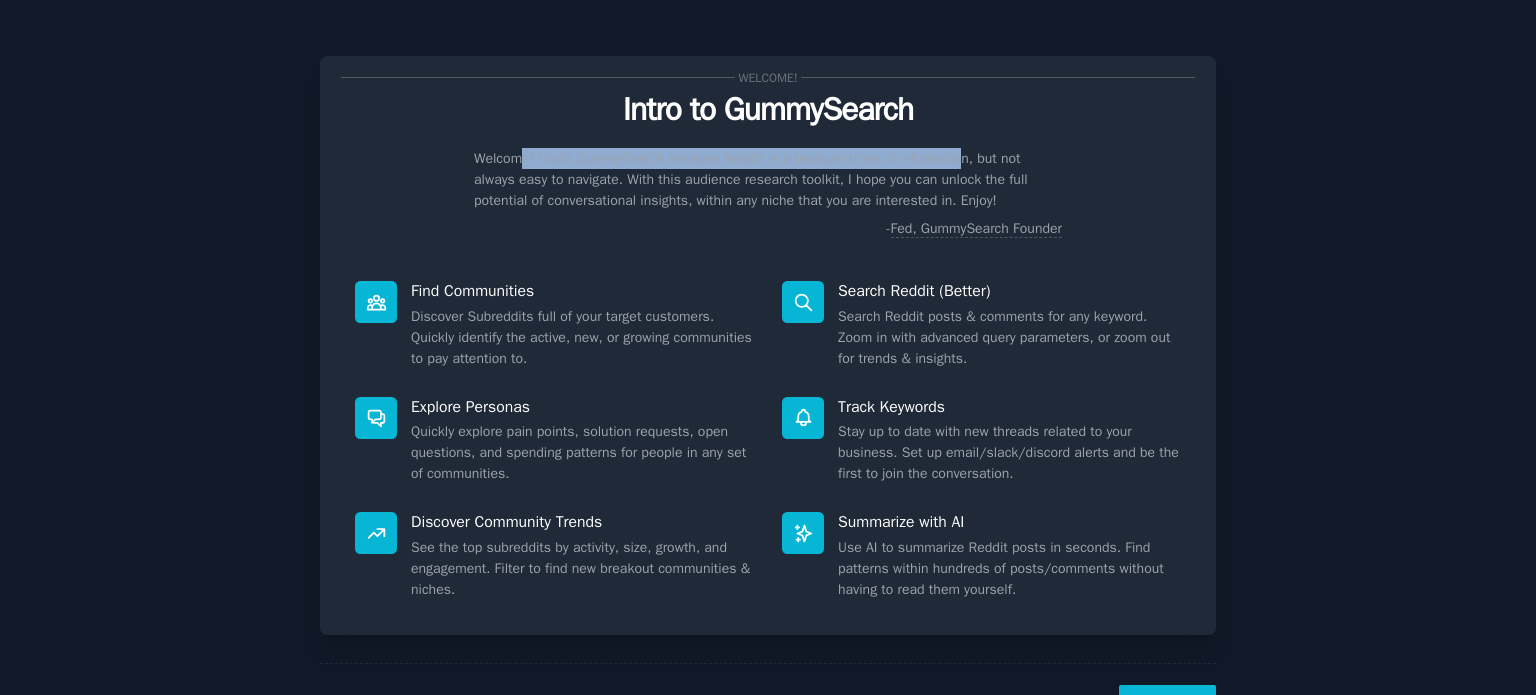 drag, startPoint x: 717, startPoint y: 162, endPoint x: 961, endPoint y: 163, distance: 244.00204 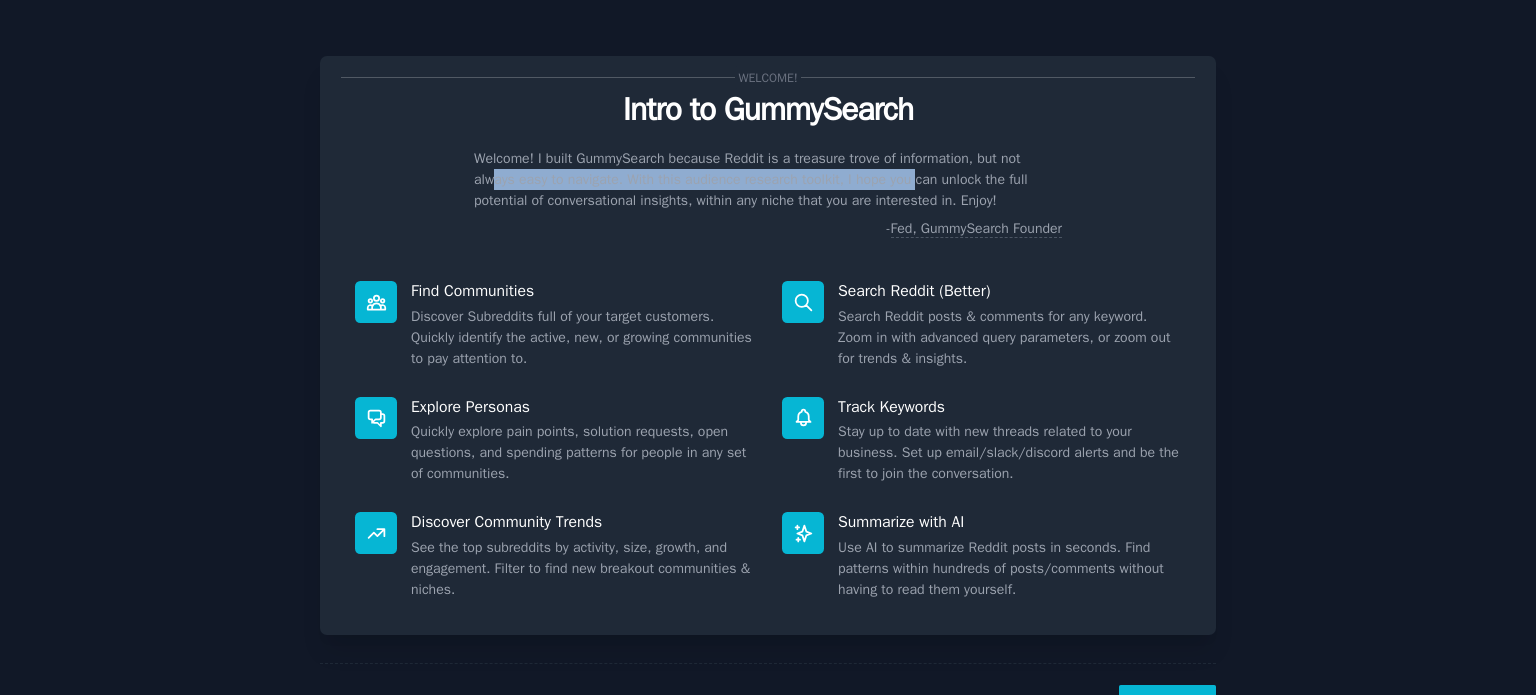 drag, startPoint x: 487, startPoint y: 181, endPoint x: 925, endPoint y: 176, distance: 438.02853 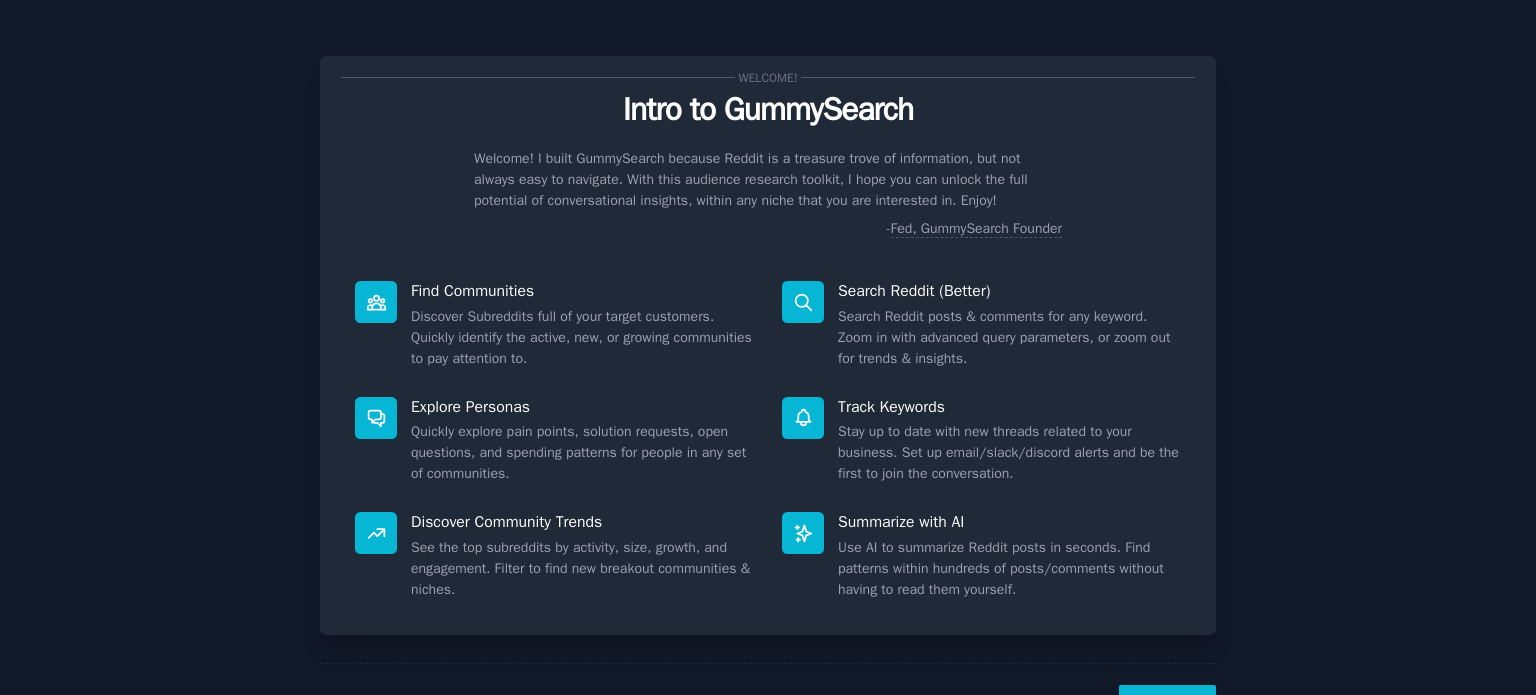 click on "Welcome! I built GummySearch because Reddit is a treasure trove of information, but not always easy to navigate. With this audience research toolkit, I hope you can unlock the full potential of conversational insights, within any niche that you are interested in. Enjoy!" at bounding box center (768, 179) 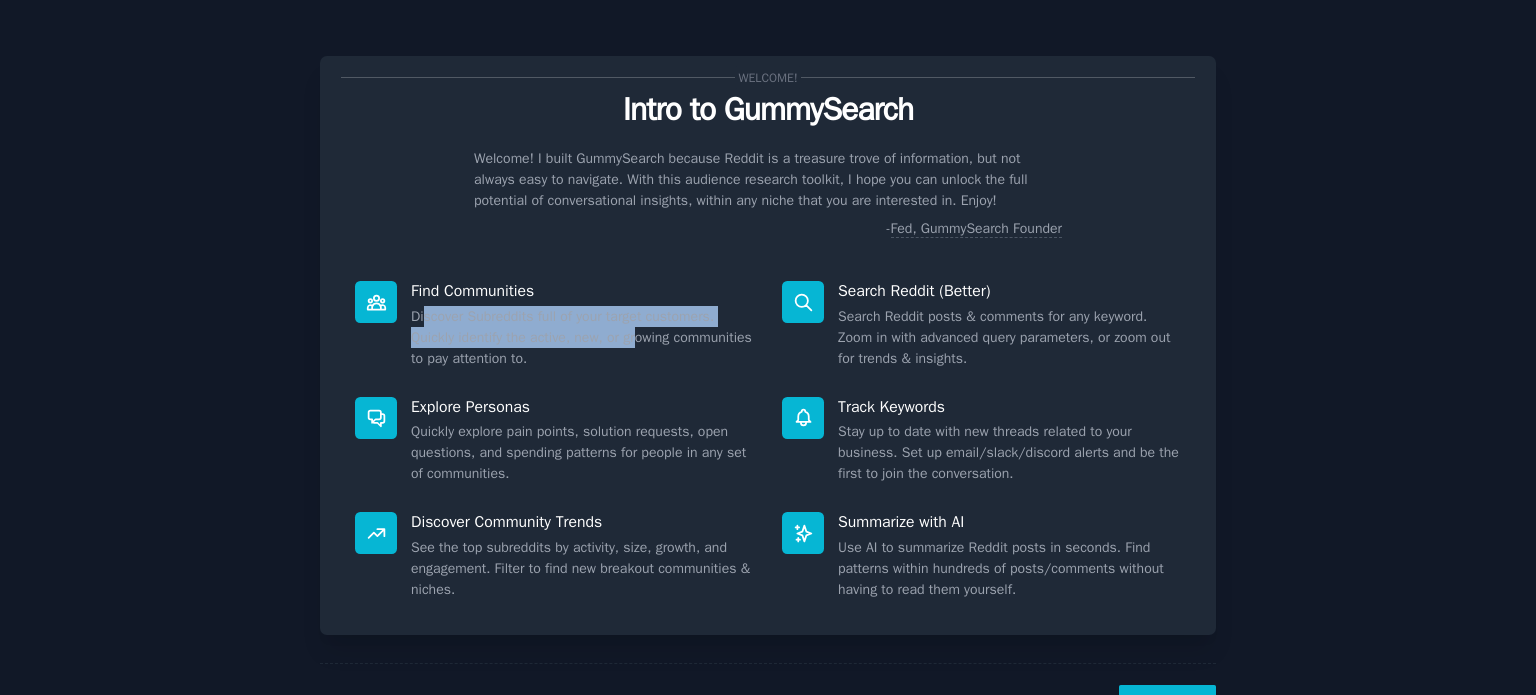 drag, startPoint x: 624, startPoint y: 339, endPoint x: 636, endPoint y: 343, distance: 12.649111 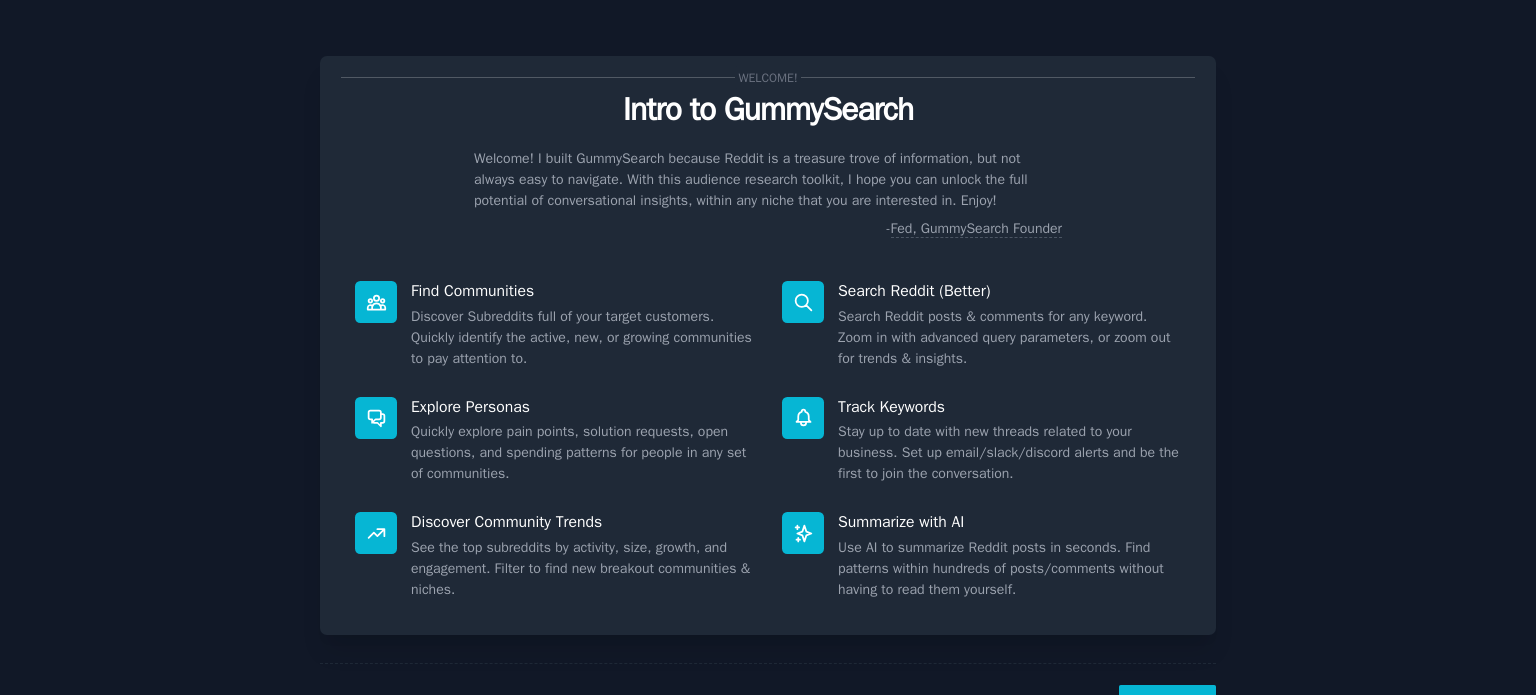 click on "Discover Subreddits full of your target customers. Quickly identify the active, new, or growing communities to pay attention to." at bounding box center [582, 337] 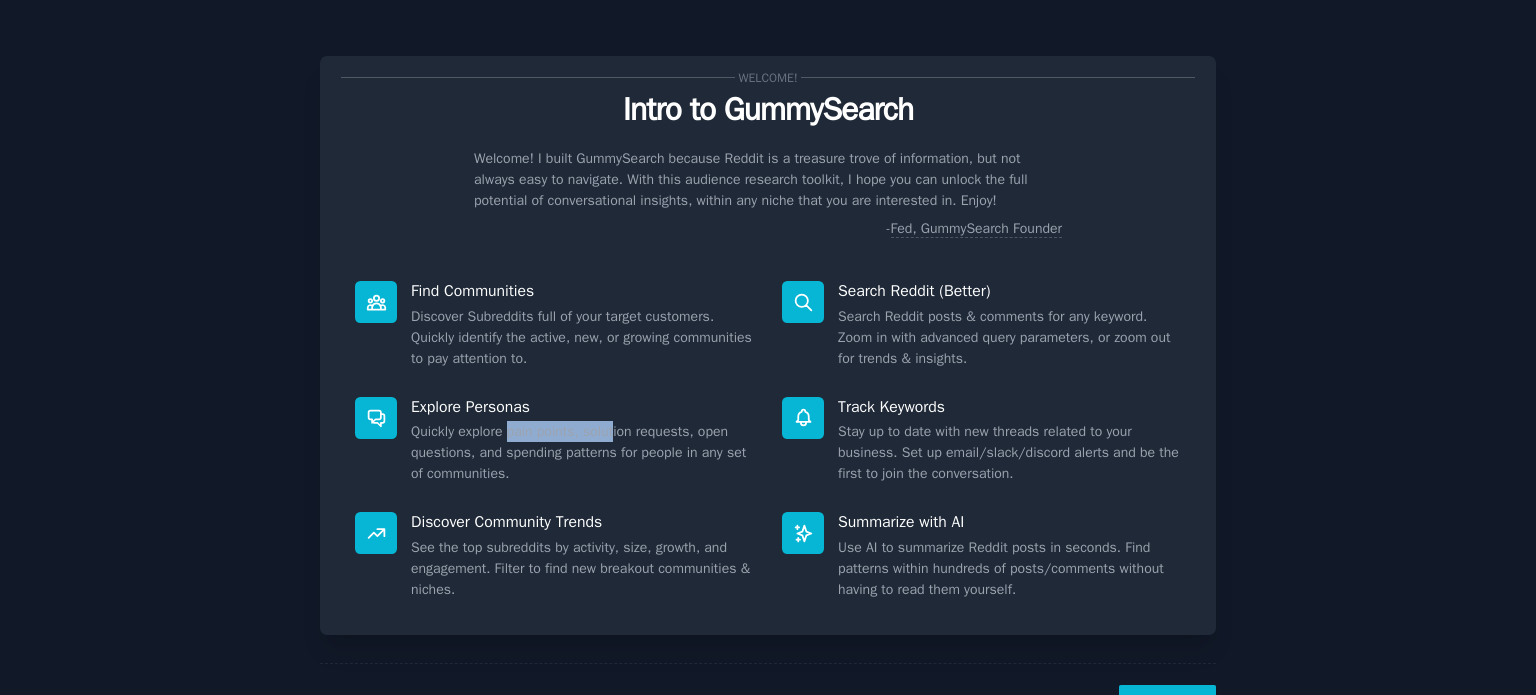 drag, startPoint x: 555, startPoint y: 436, endPoint x: 626, endPoint y: 447, distance: 71.84706 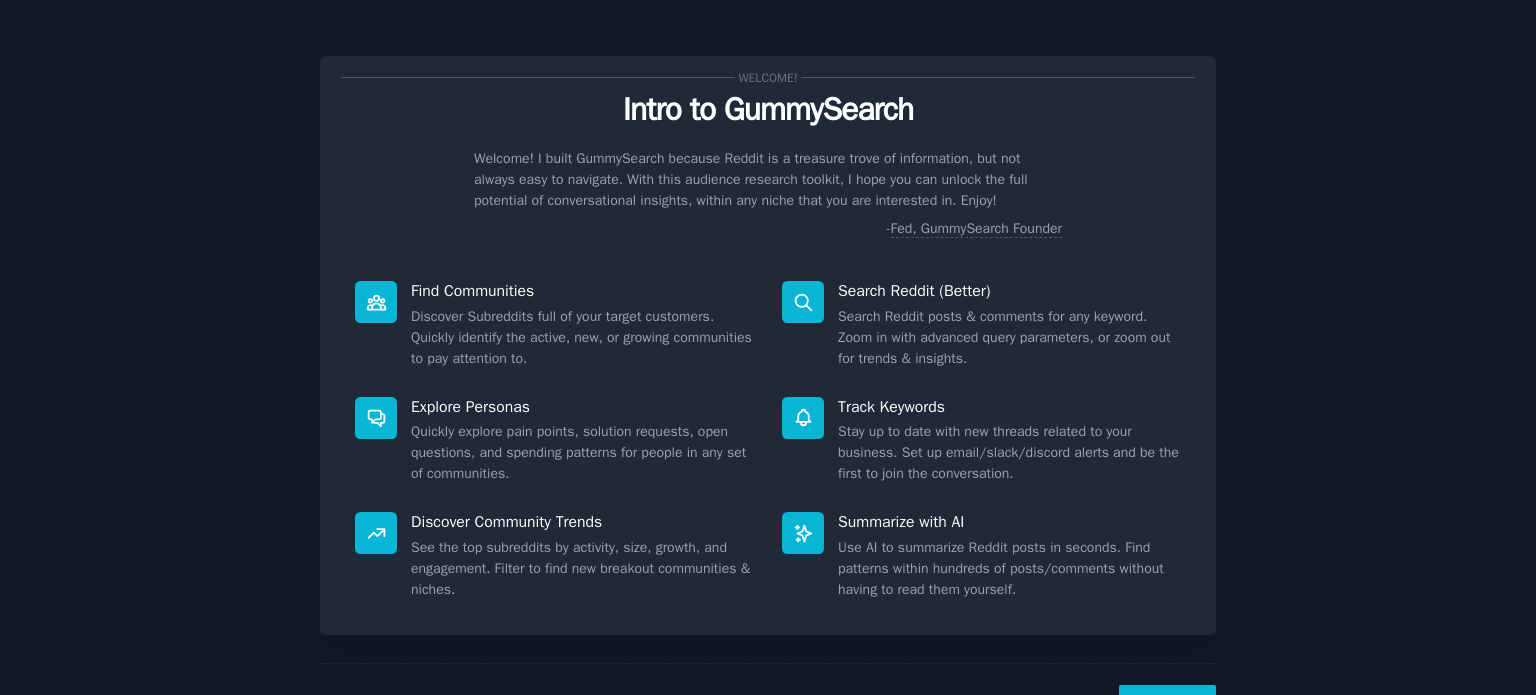 drag, startPoint x: 631, startPoint y: 451, endPoint x: 623, endPoint y: 461, distance: 12.806249 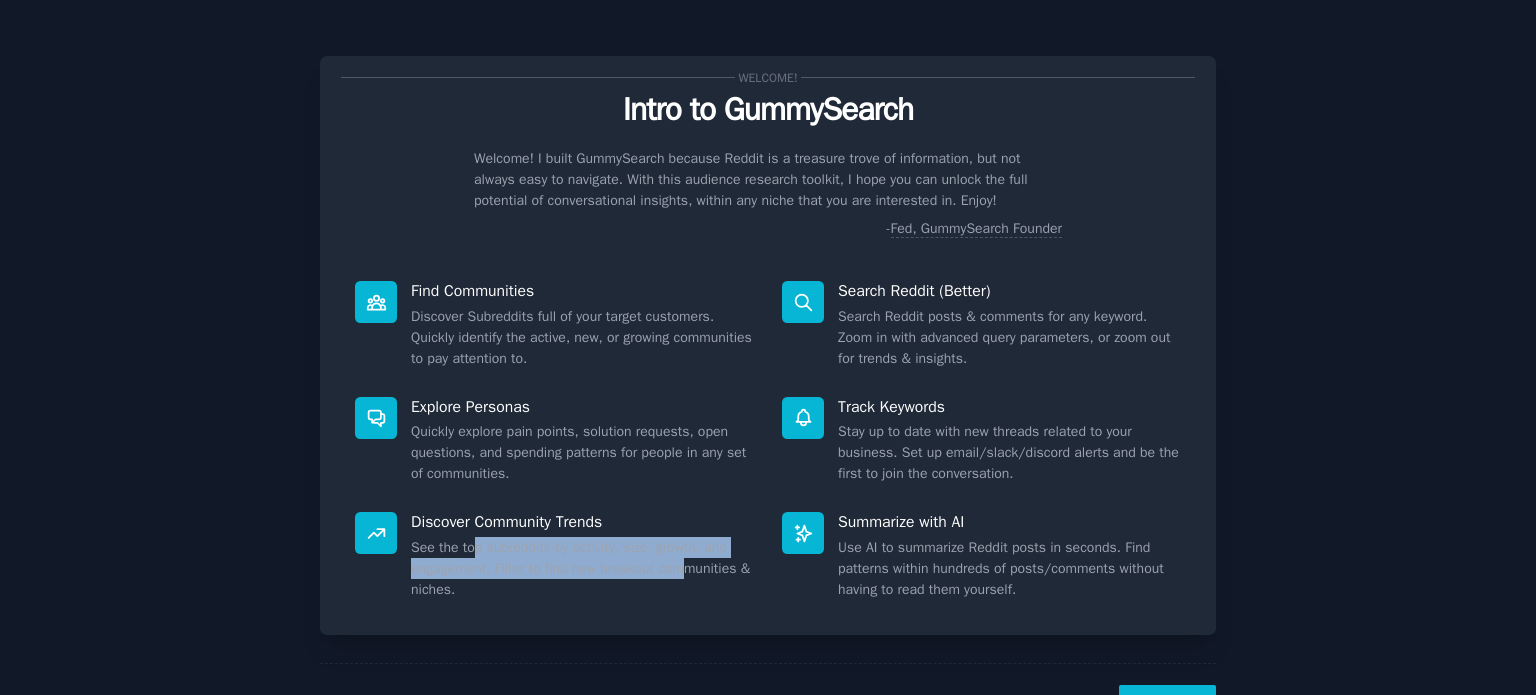 click on "See the top subreddits by activity, size, growth, and engagement. Filter to find new breakout communities & niches." at bounding box center [582, 568] 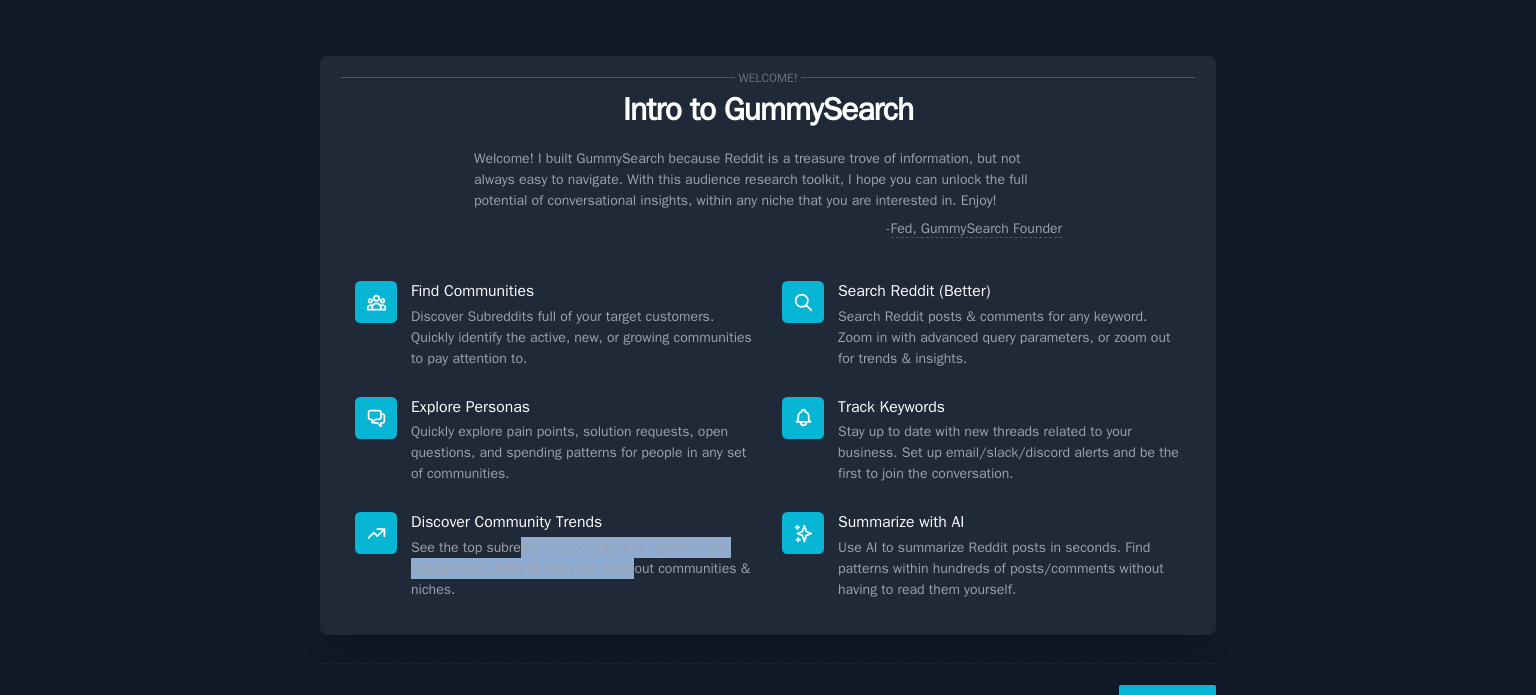 drag, startPoint x: 552, startPoint y: 553, endPoint x: 678, endPoint y: 575, distance: 127.90621 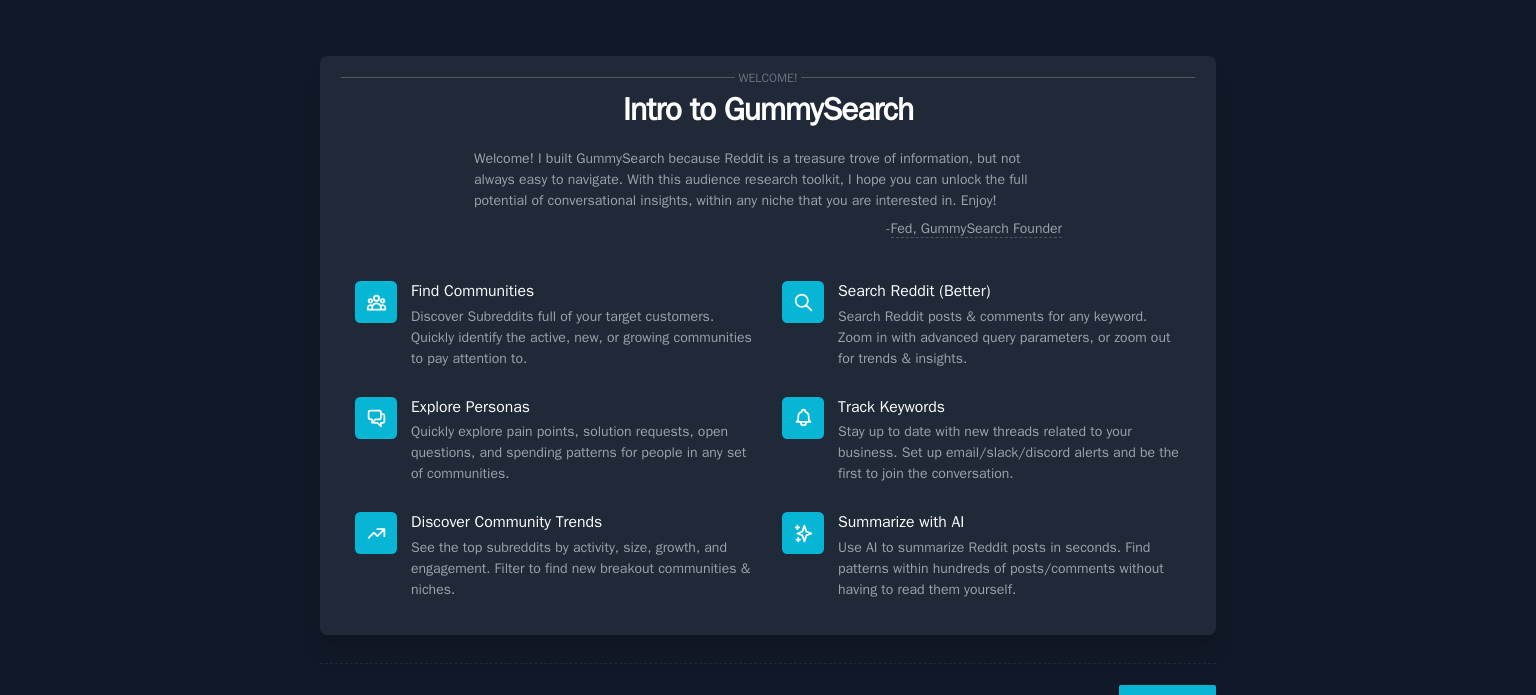 drag, startPoint x: 678, startPoint y: 575, endPoint x: 708, endPoint y: 595, distance: 36.05551 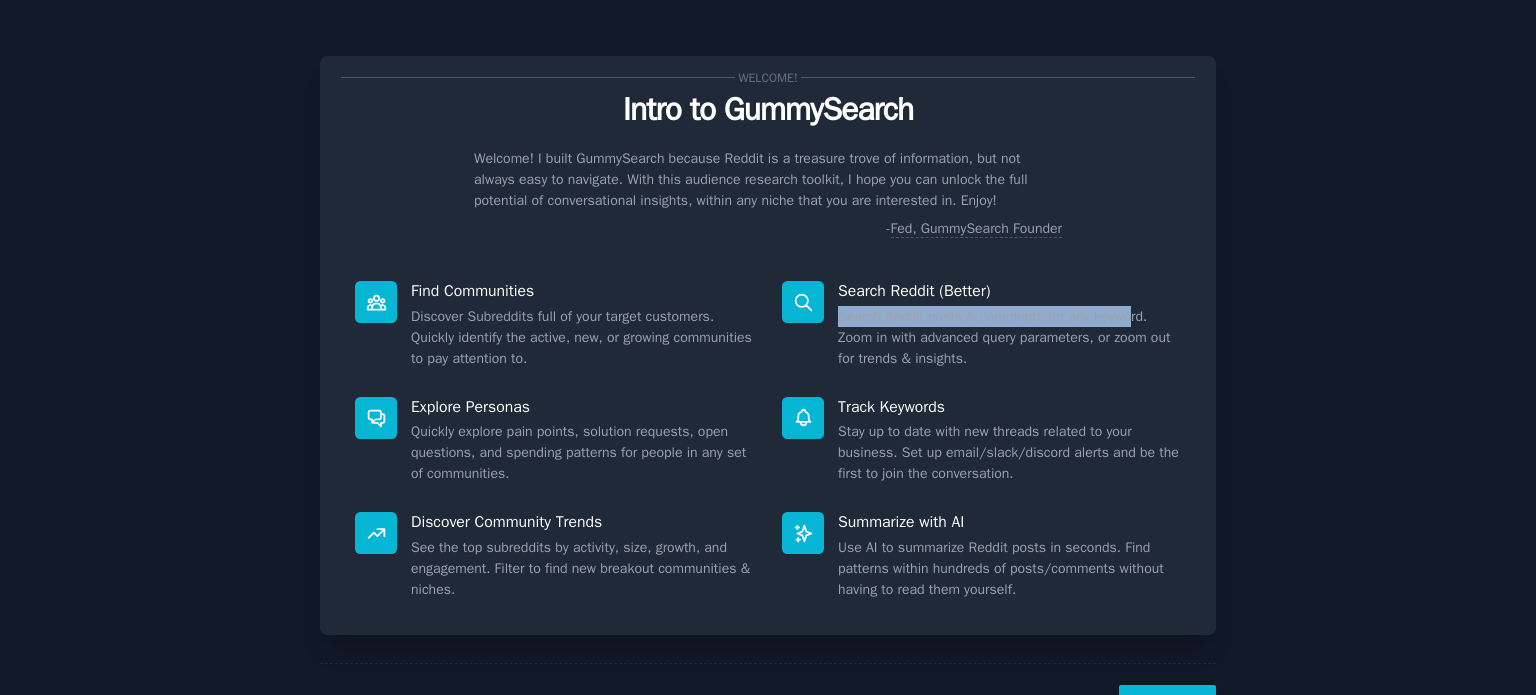 drag, startPoint x: 848, startPoint y: 309, endPoint x: 1141, endPoint y: 331, distance: 293.82477 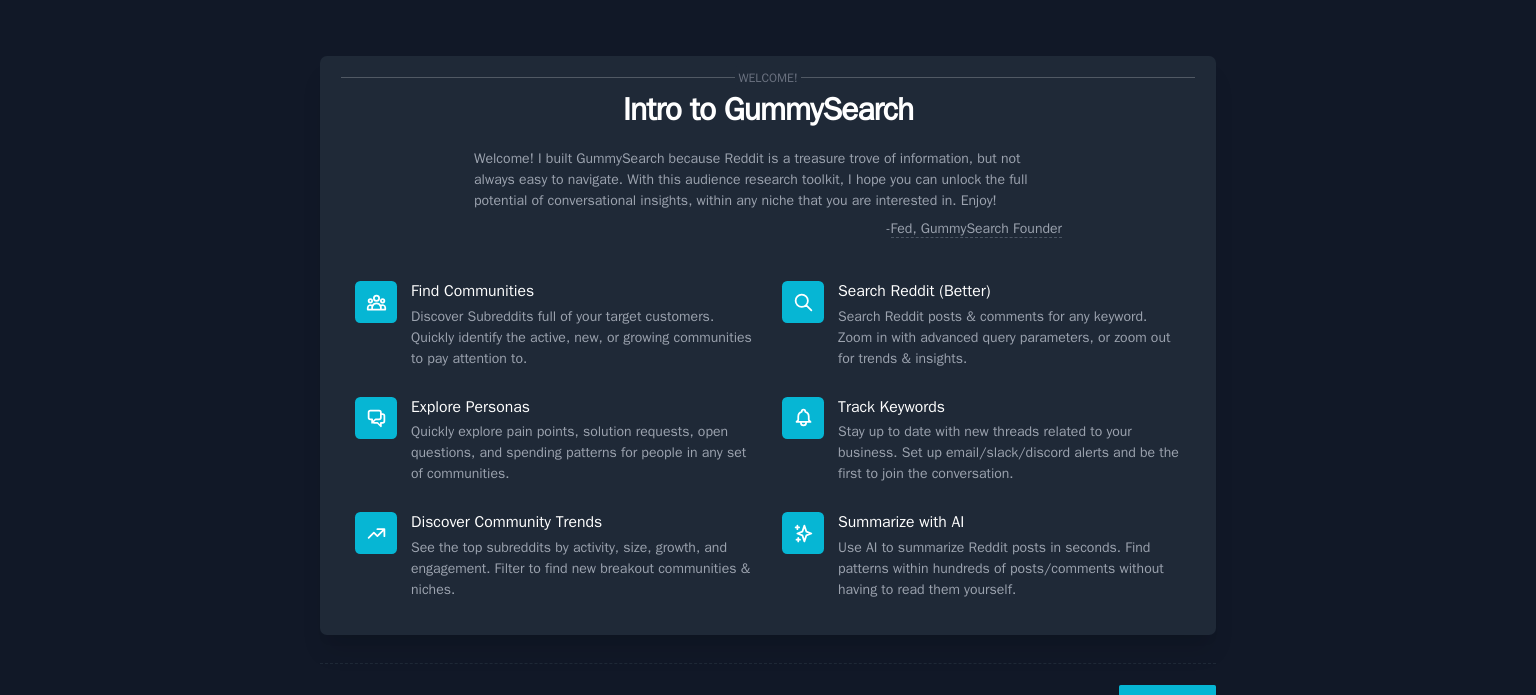 drag, startPoint x: 1141, startPoint y: 331, endPoint x: 1048, endPoint y: 410, distance: 122.02459 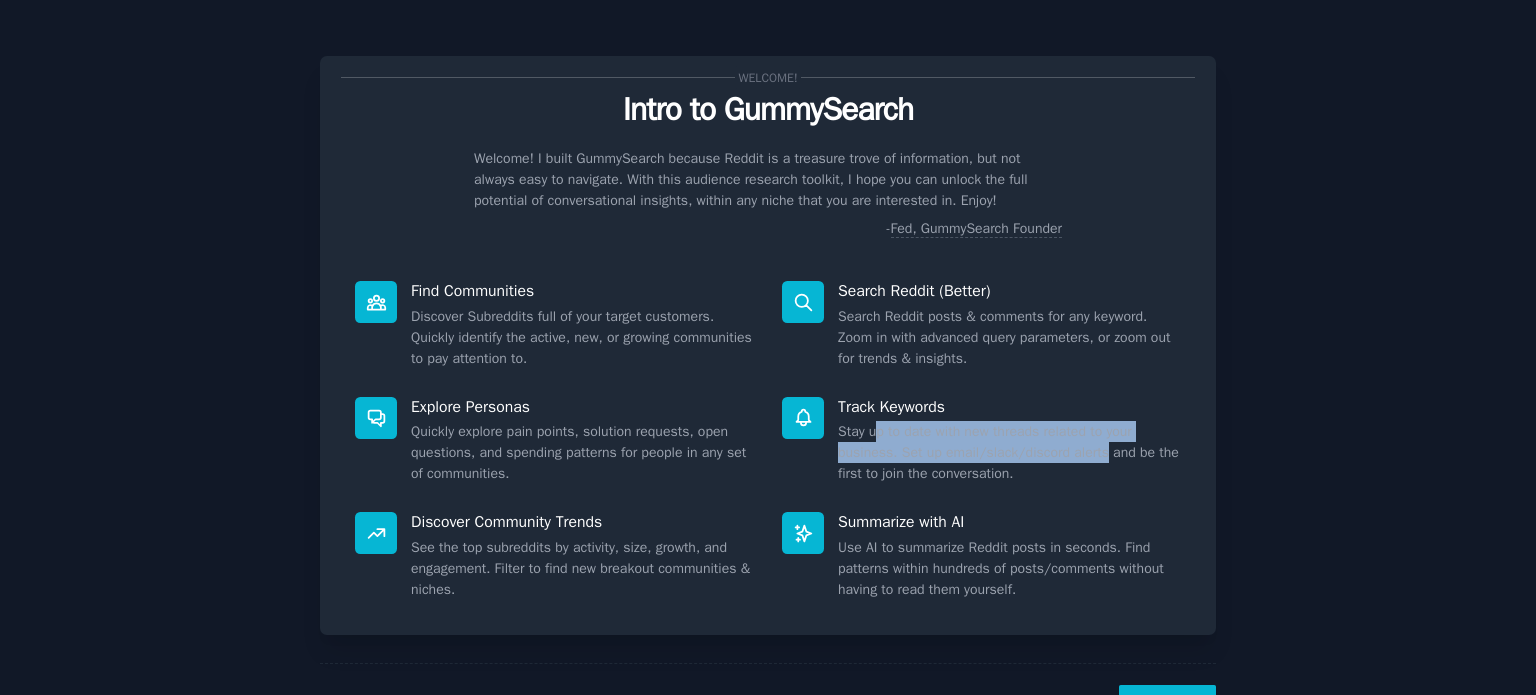 drag, startPoint x: 1043, startPoint y: 448, endPoint x: 1100, endPoint y: 458, distance: 57.870544 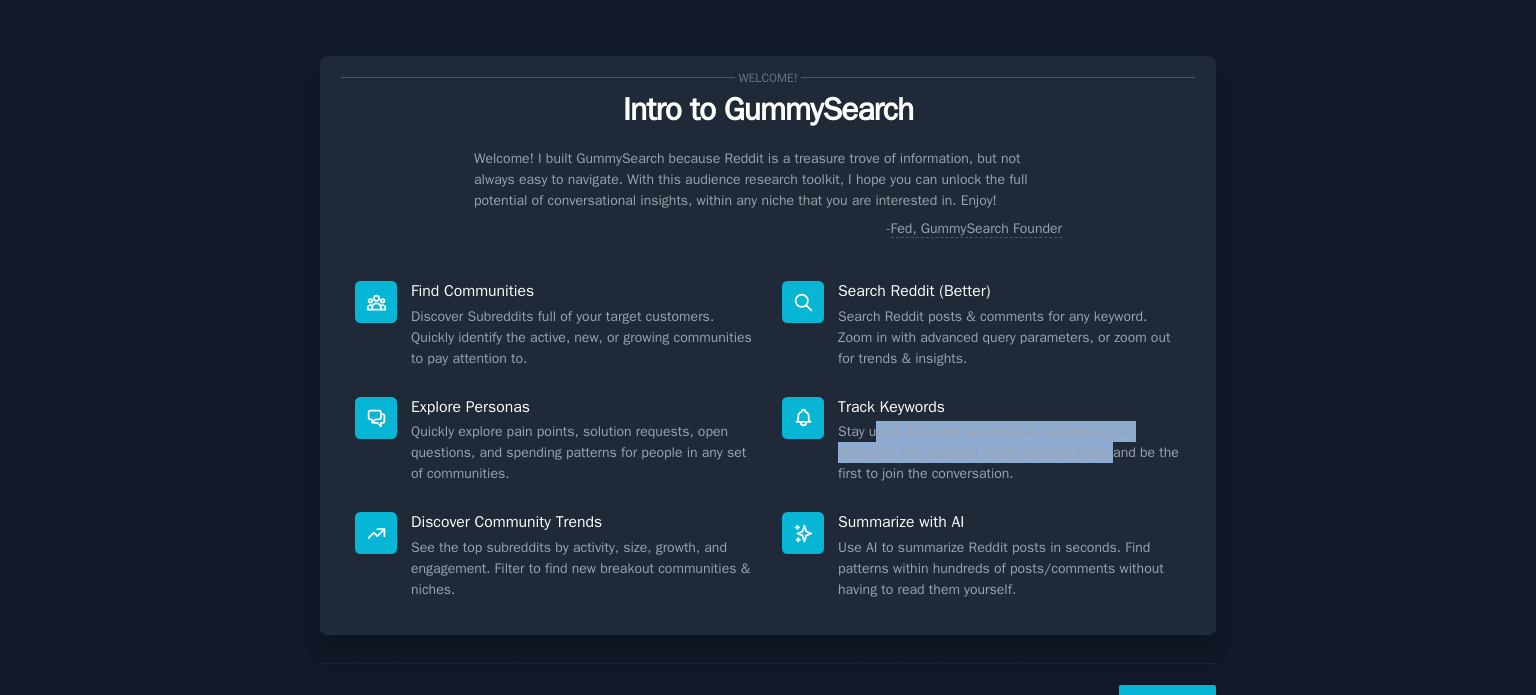 click on "Stay up to date with new threads related to your business. Set up email/slack/discord alerts and be the first to join the conversation." at bounding box center [1009, 452] 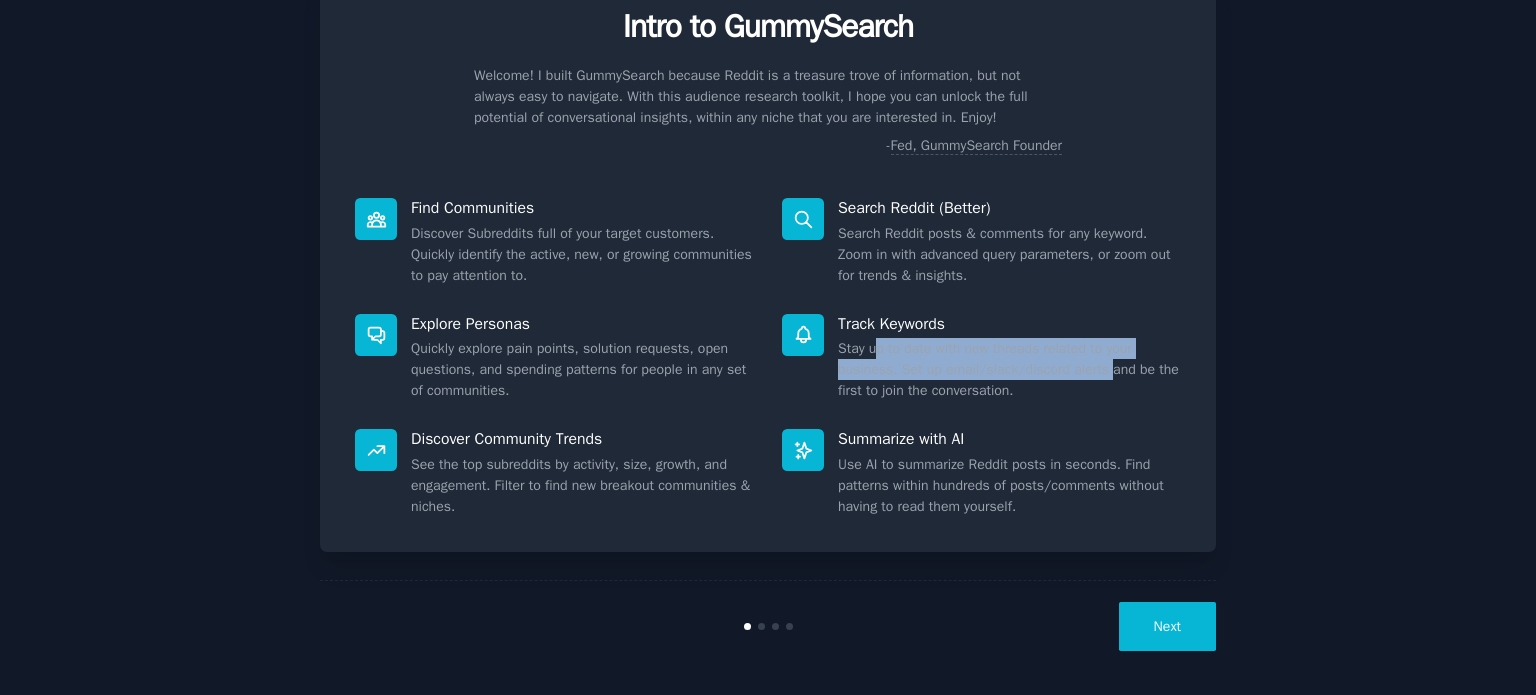 scroll, scrollTop: 87, scrollLeft: 0, axis: vertical 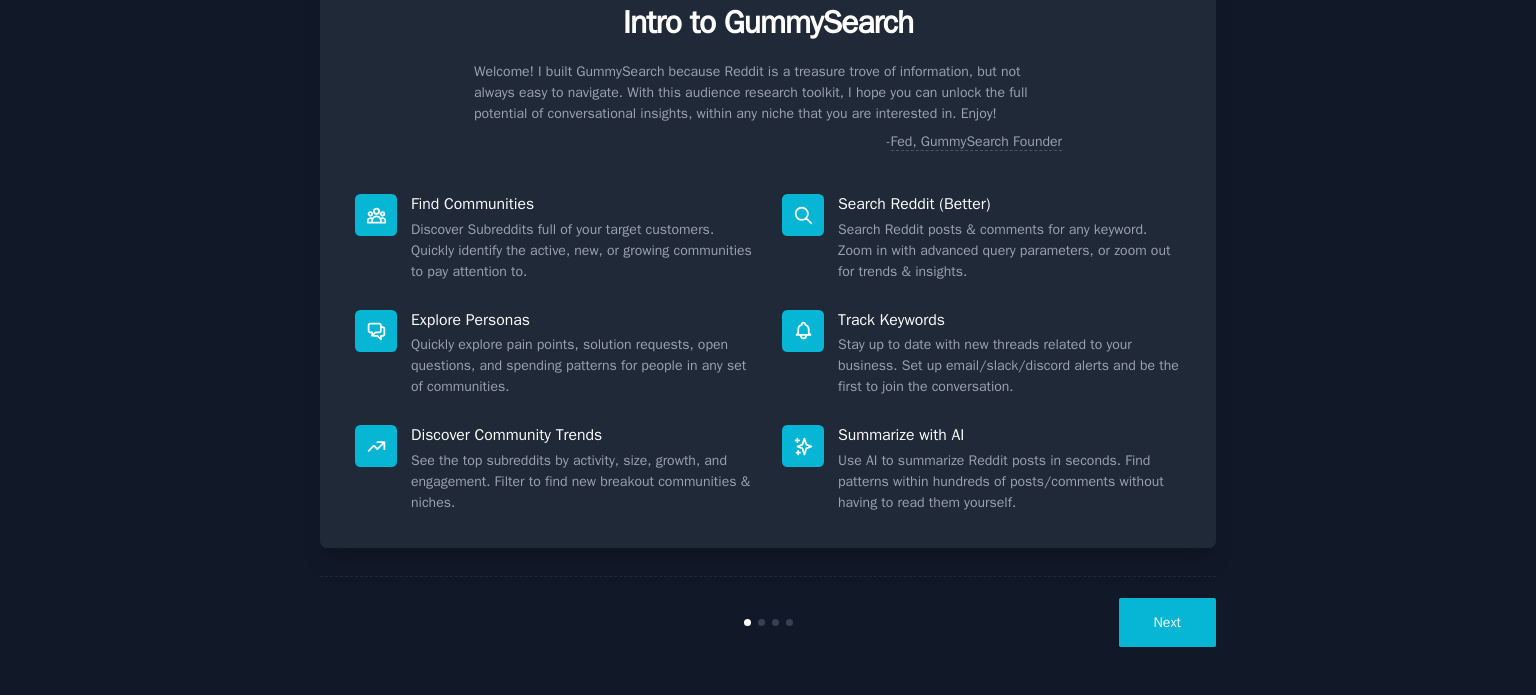 click on "Use AI to summarize Reddit posts in seconds. Find patterns within hundreds of posts/comments without having to read them yourself." at bounding box center [1009, 481] 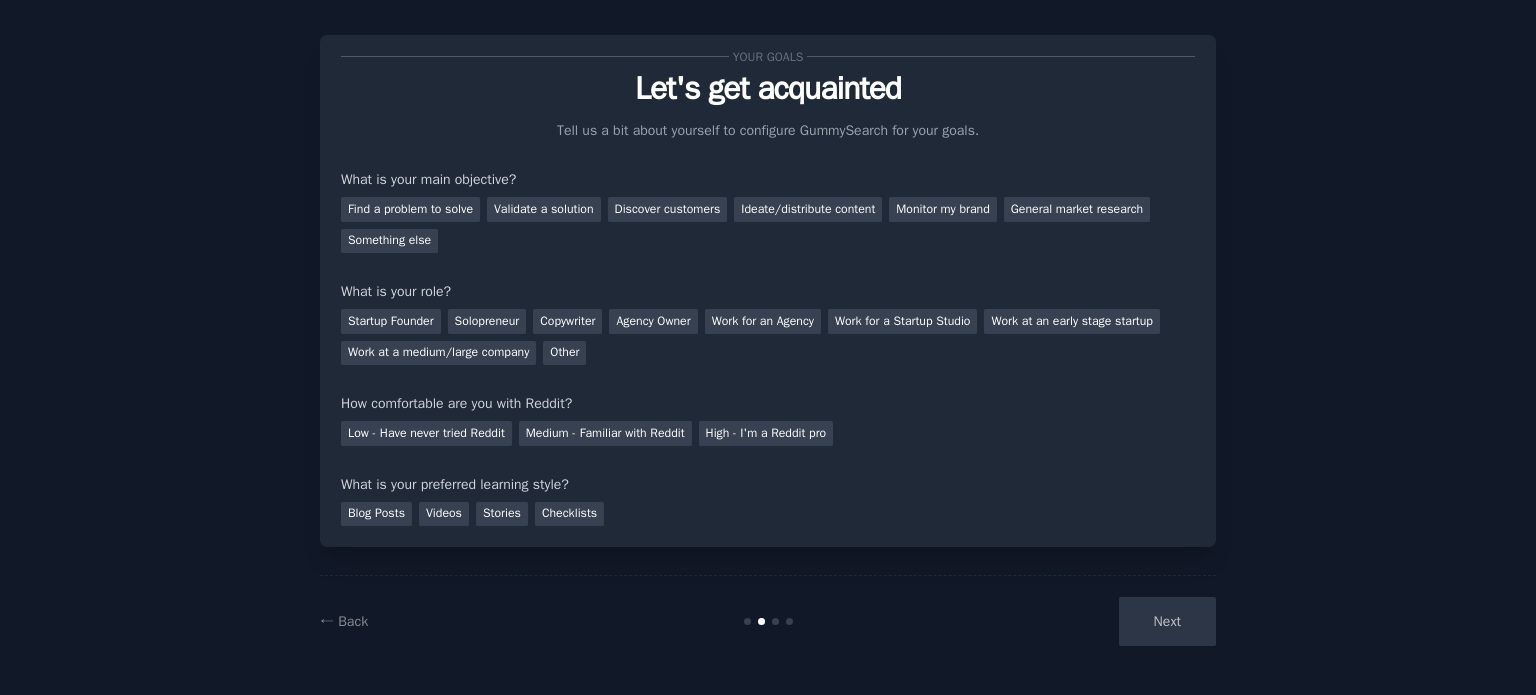 scroll, scrollTop: 20, scrollLeft: 0, axis: vertical 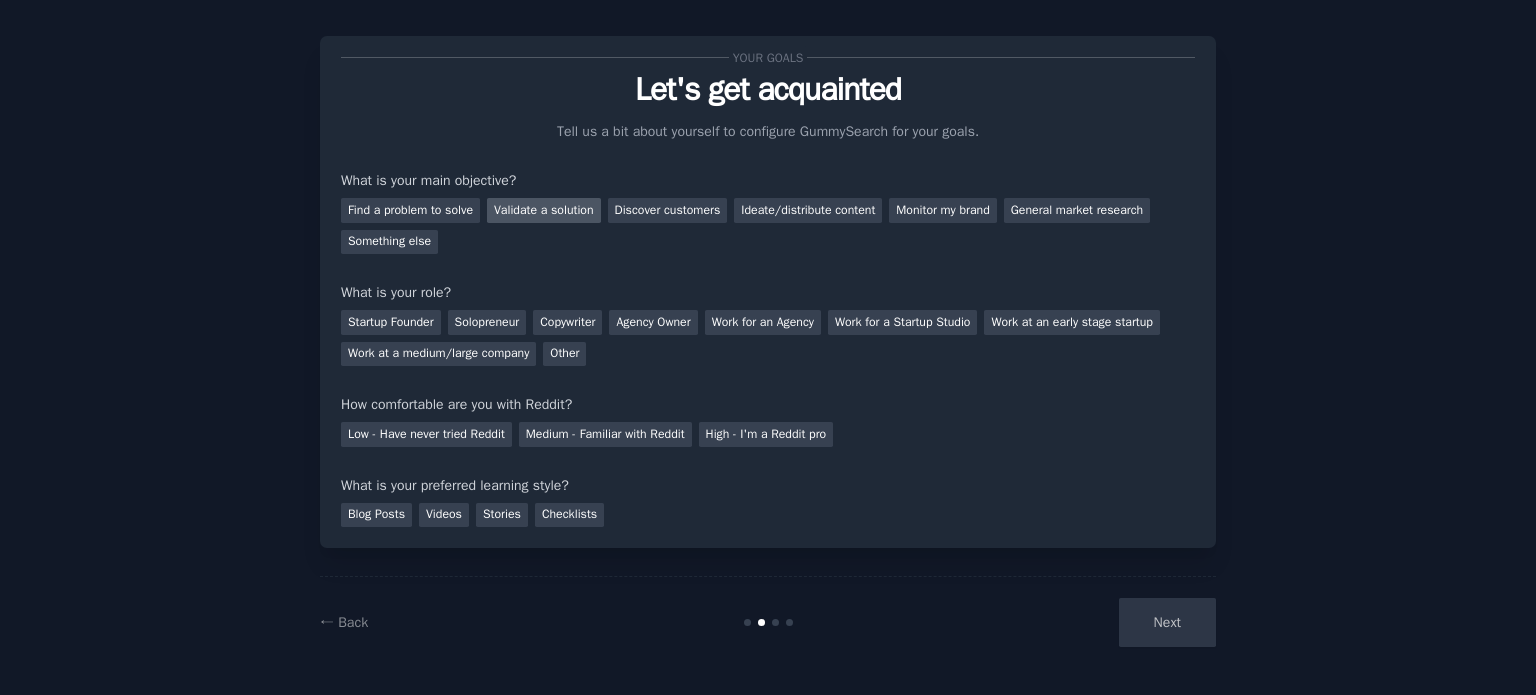 click on "Validate a solution" at bounding box center (544, 210) 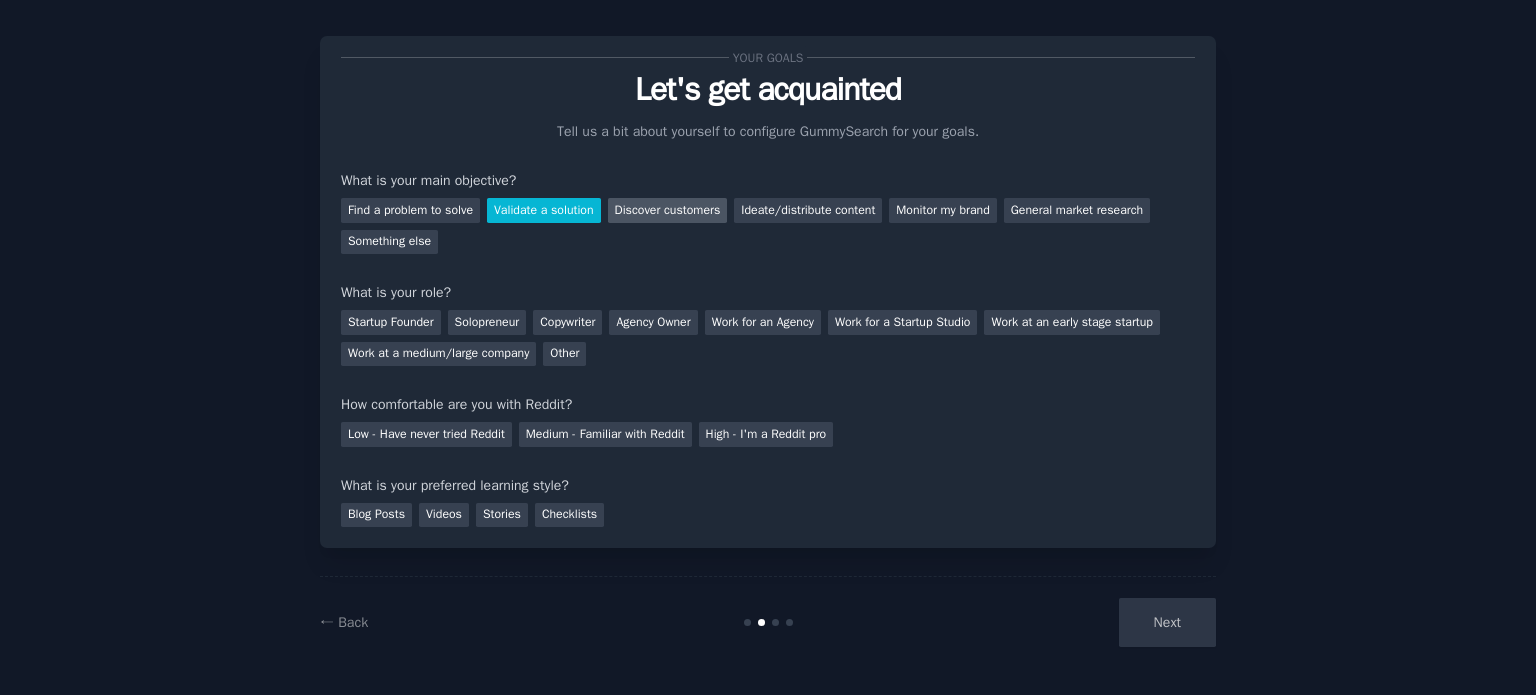 click on "Discover customers" at bounding box center (668, 210) 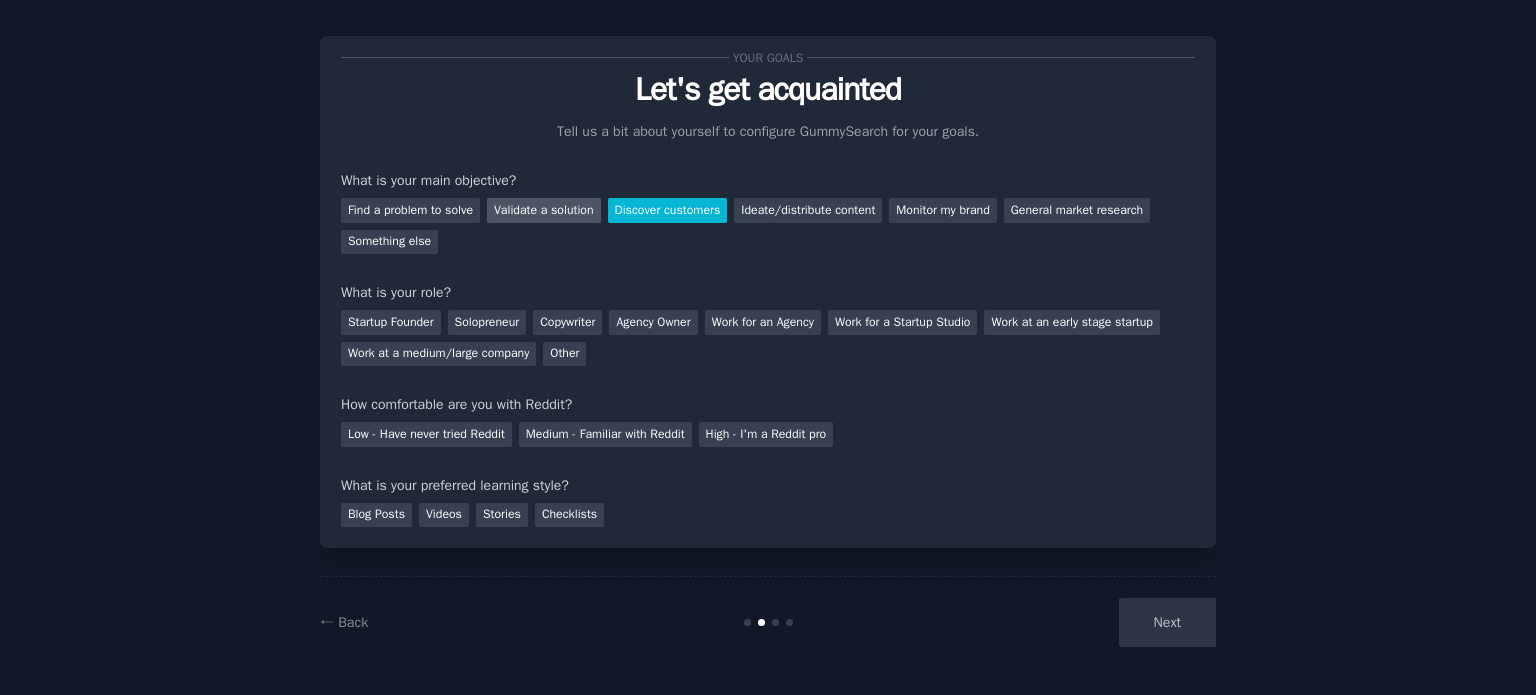 click on "Validate a solution" at bounding box center [544, 210] 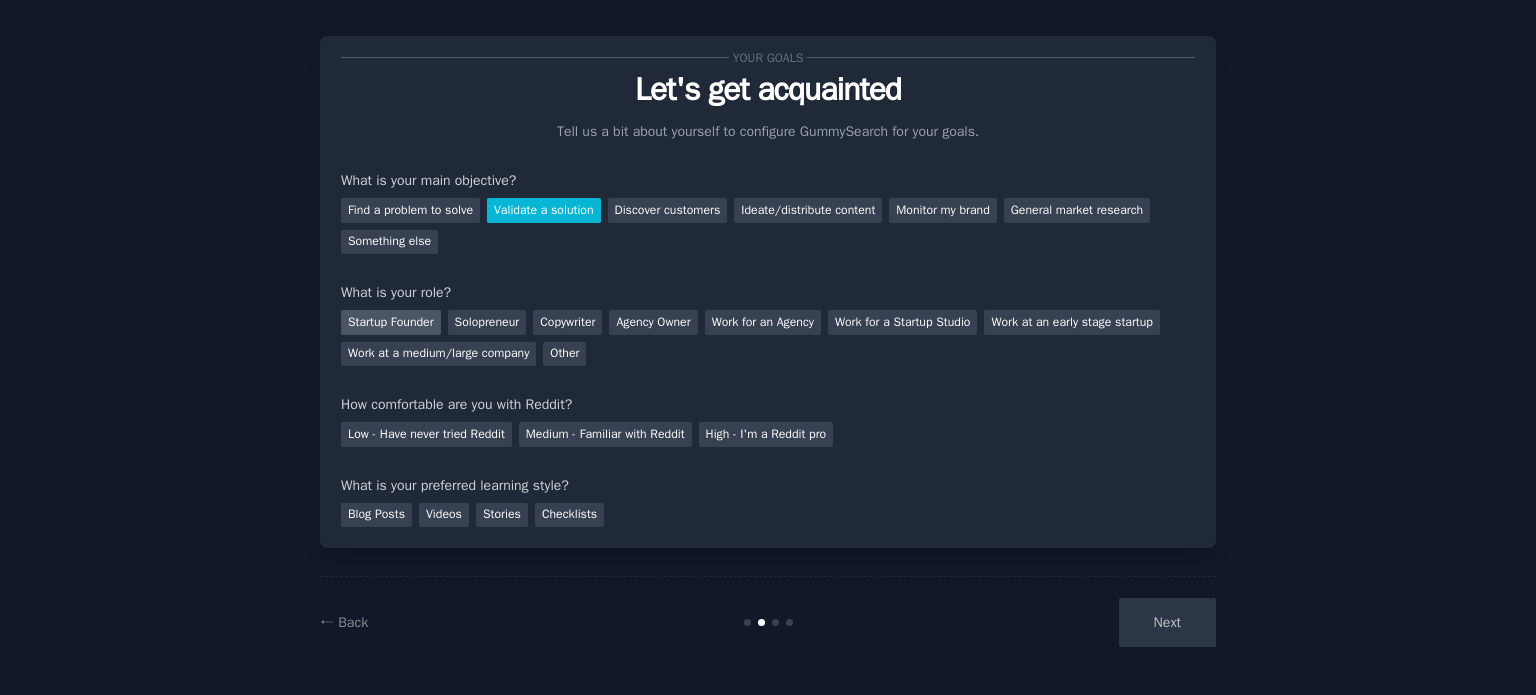 click on "Startup Founder" at bounding box center (391, 322) 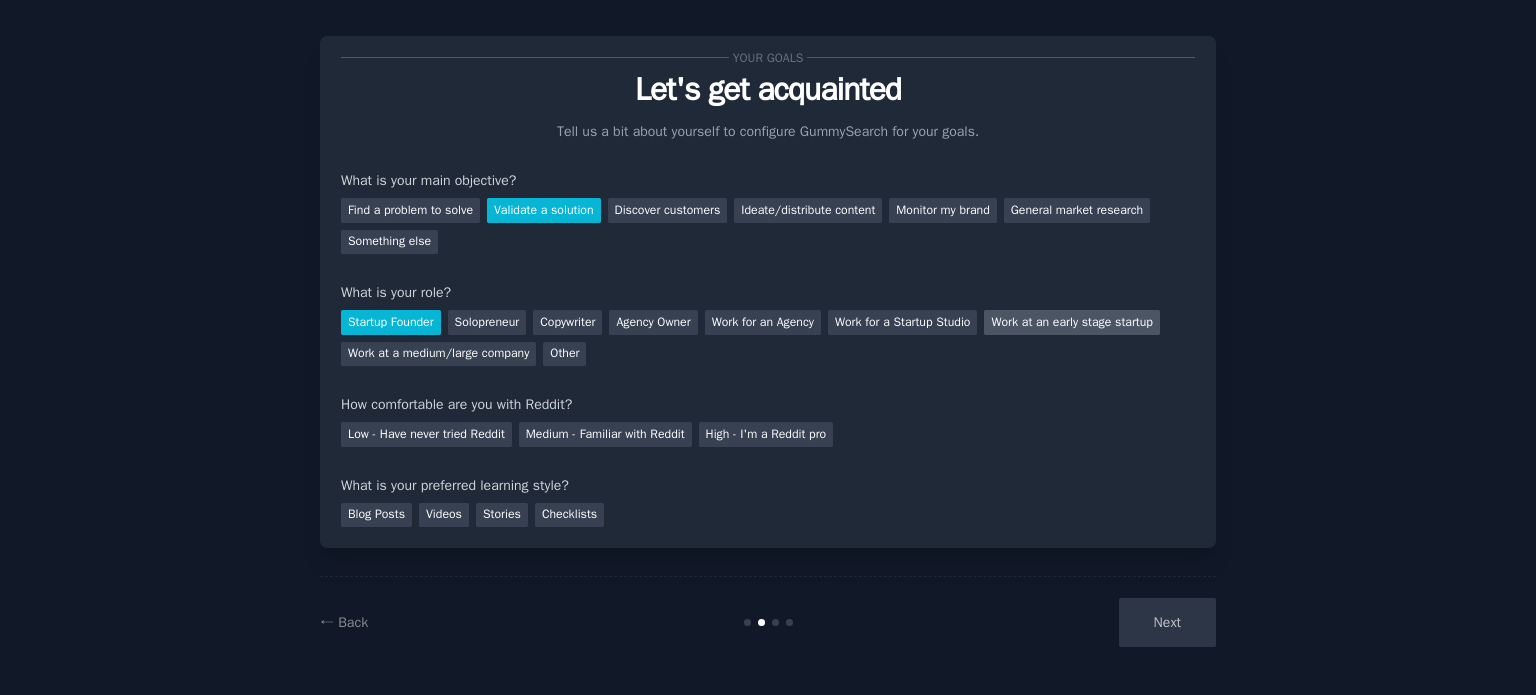 click on "Work at an early stage startup" at bounding box center [1071, 322] 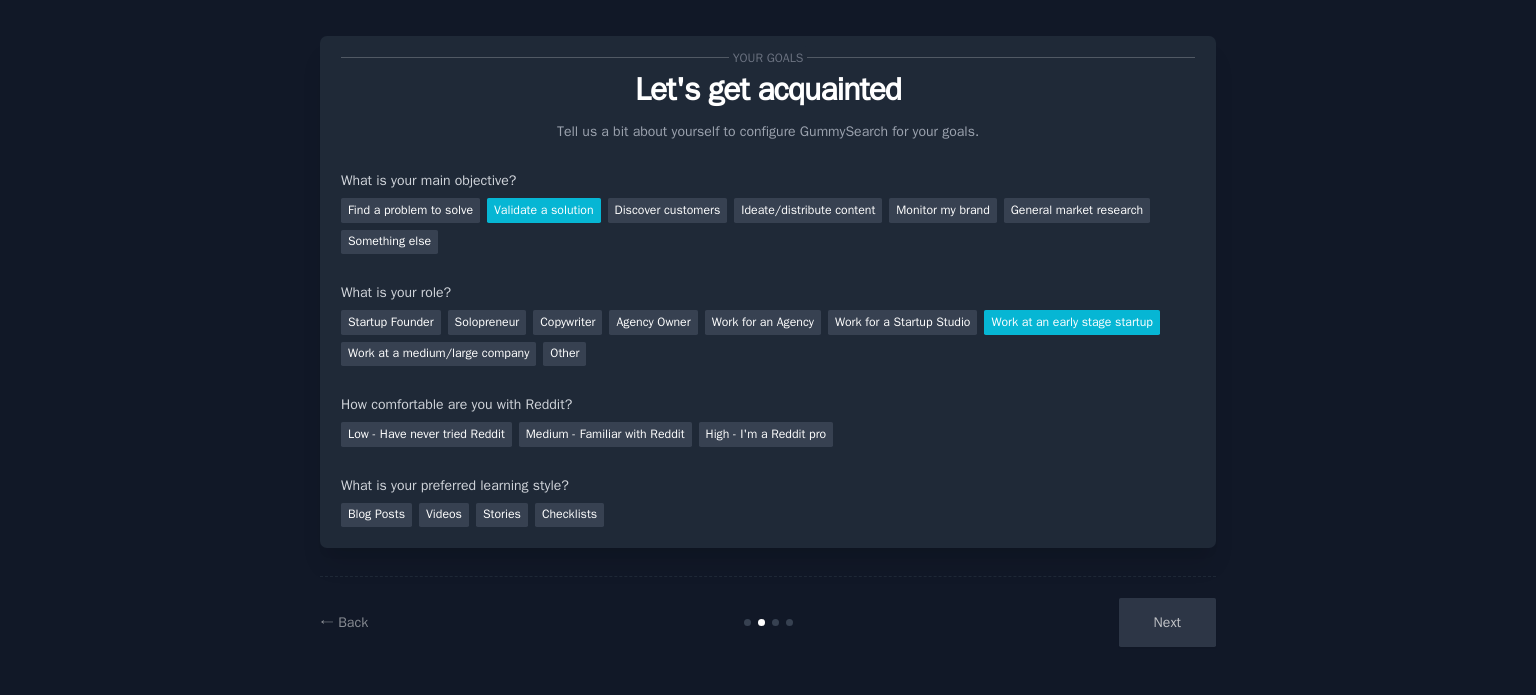 drag, startPoint x: 483, startPoint y: 439, endPoint x: 537, endPoint y: 447, distance: 54.589375 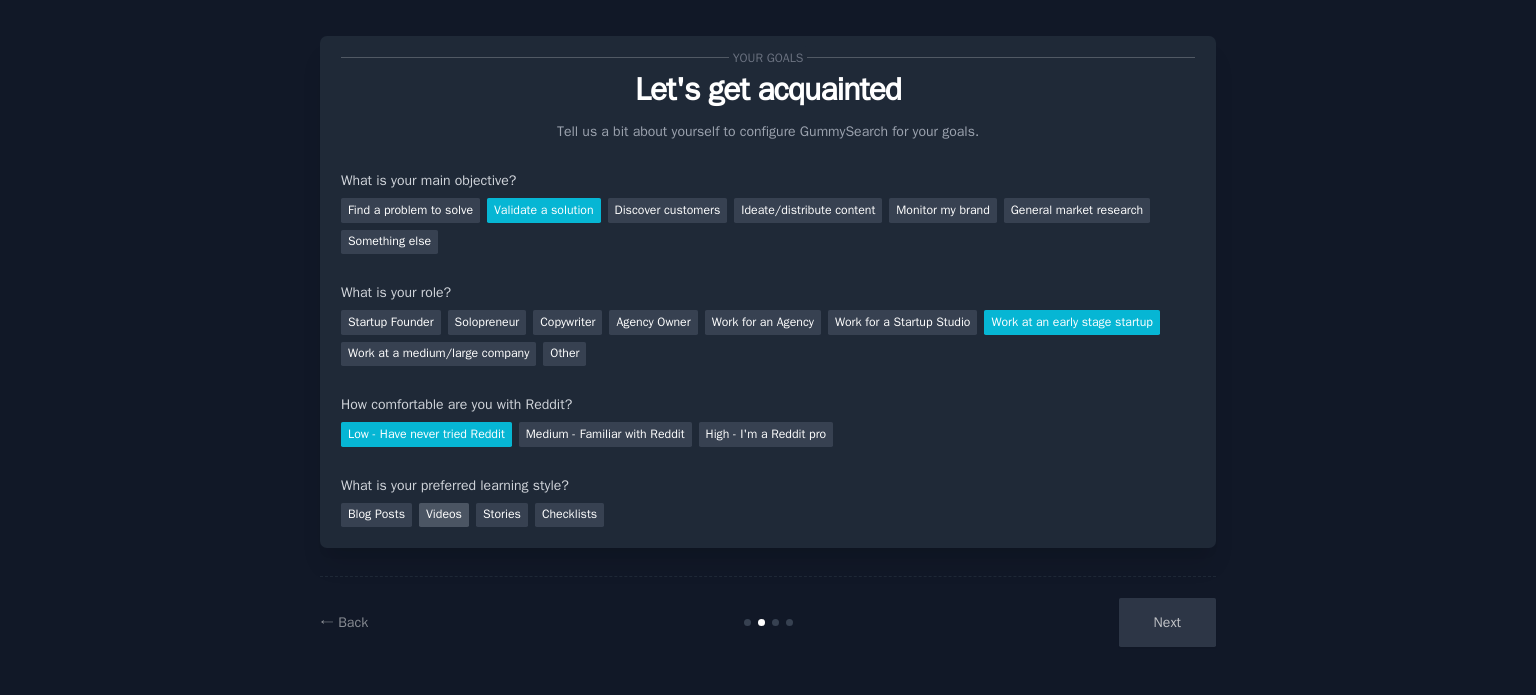 click on "Videos" at bounding box center [444, 515] 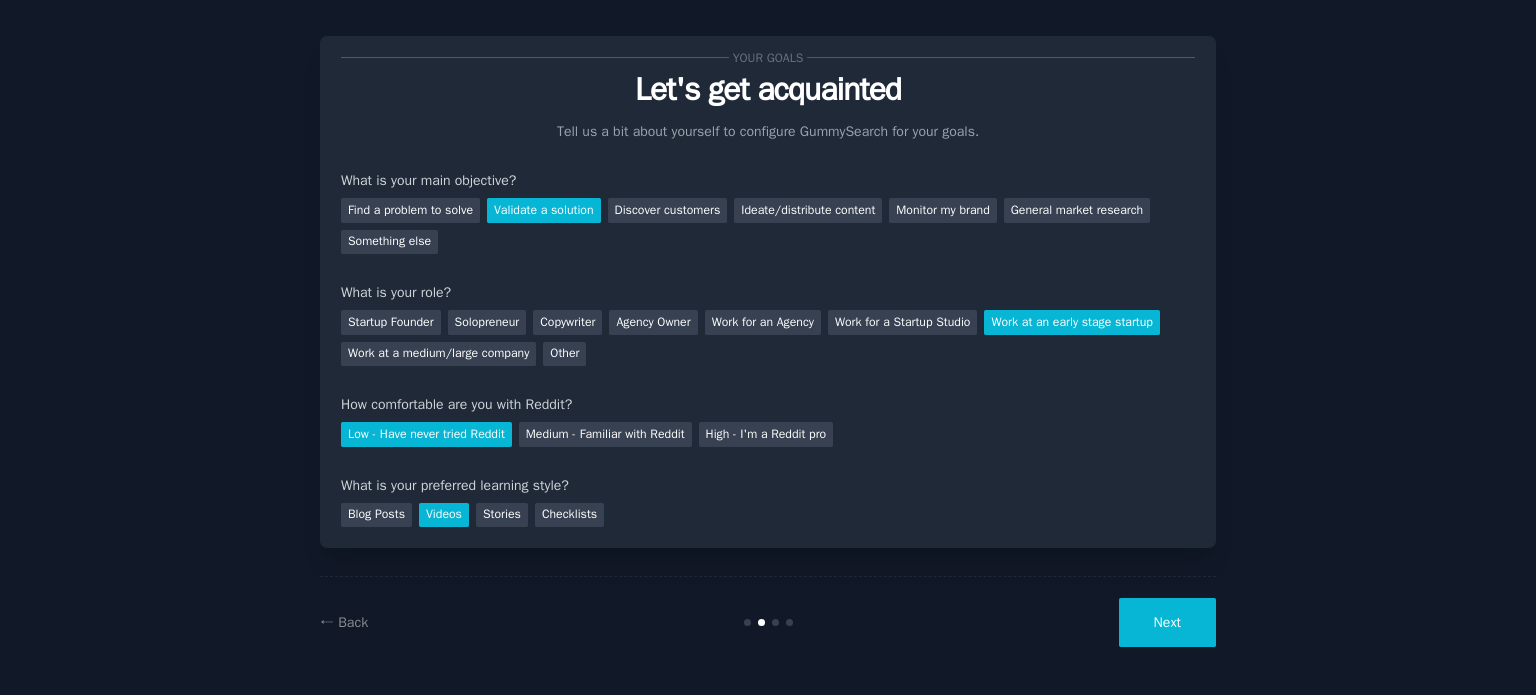 click on "Next" at bounding box center [1167, 622] 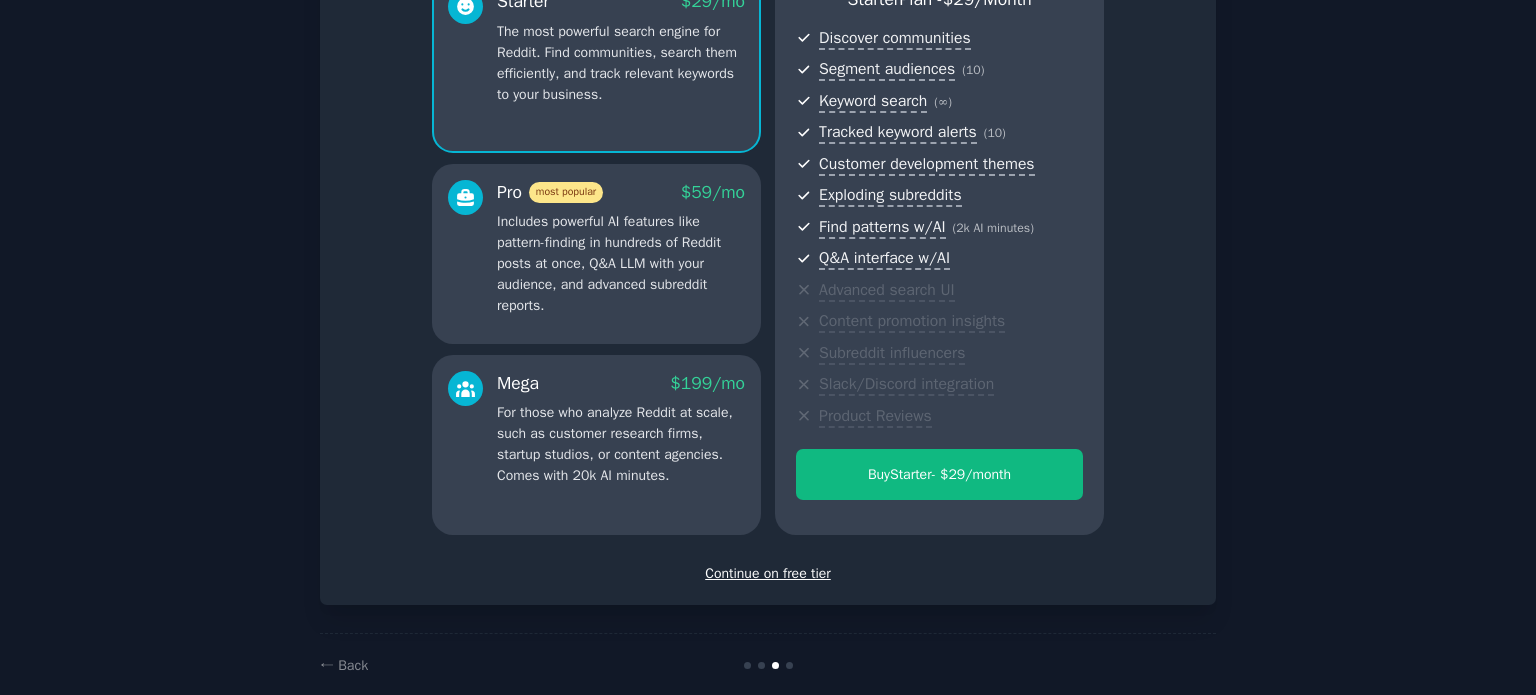 scroll, scrollTop: 235, scrollLeft: 0, axis: vertical 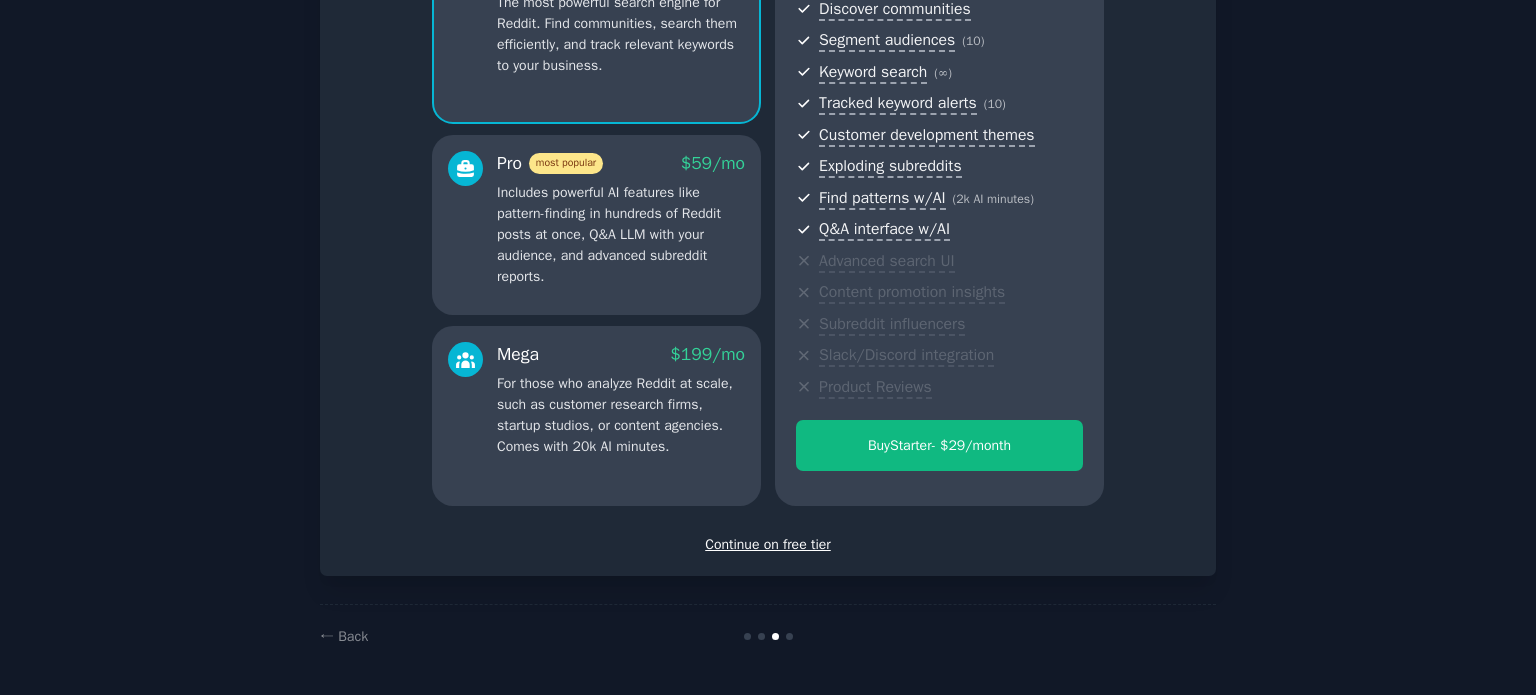 click on "Continue on free tier" at bounding box center [768, 544] 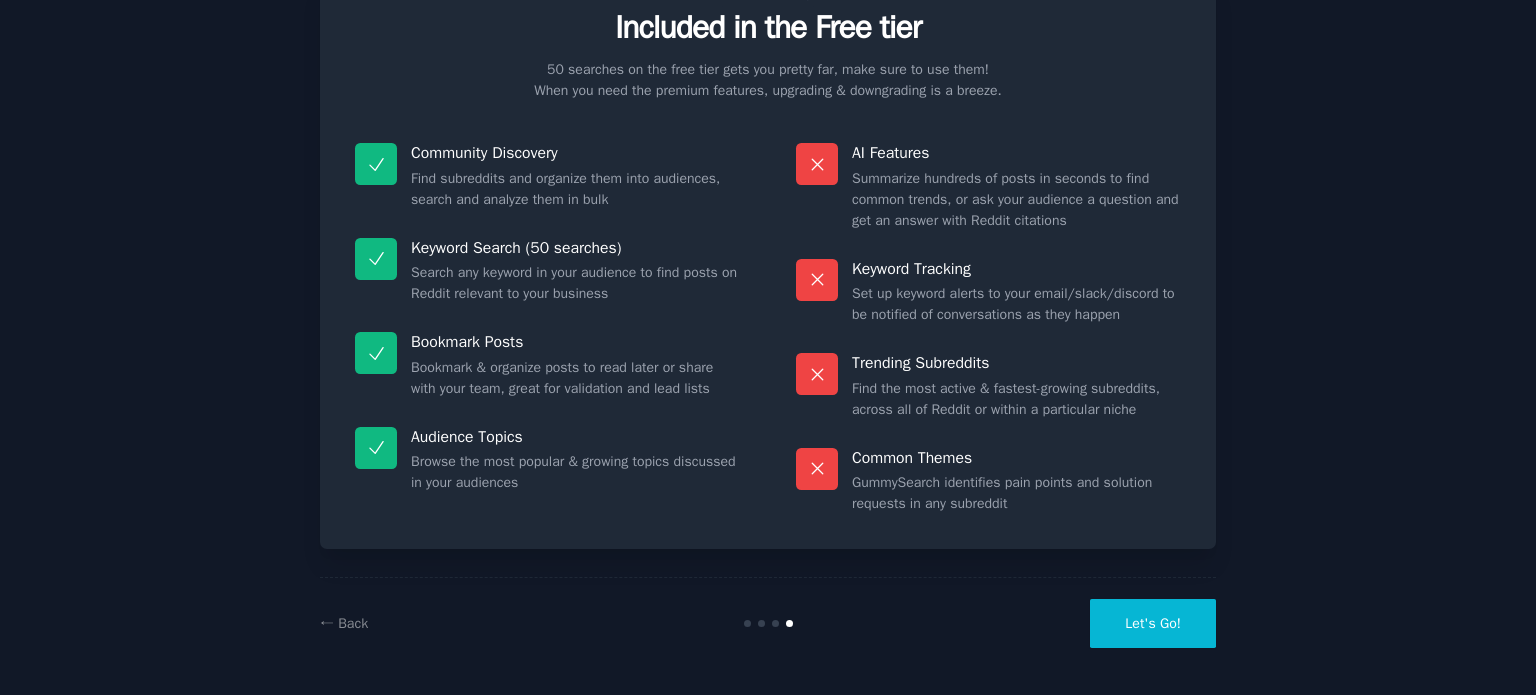 scroll, scrollTop: 83, scrollLeft: 0, axis: vertical 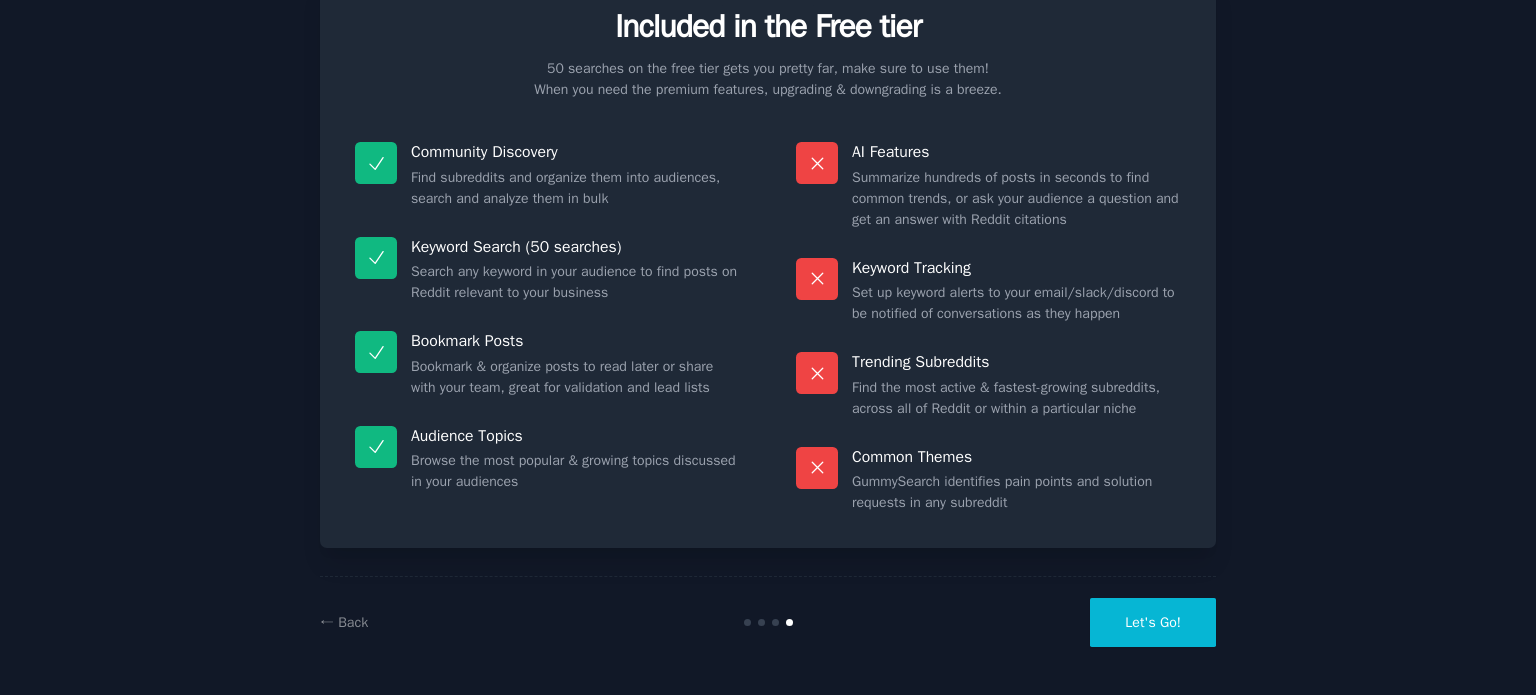 click on "Let's Go!" at bounding box center [1153, 622] 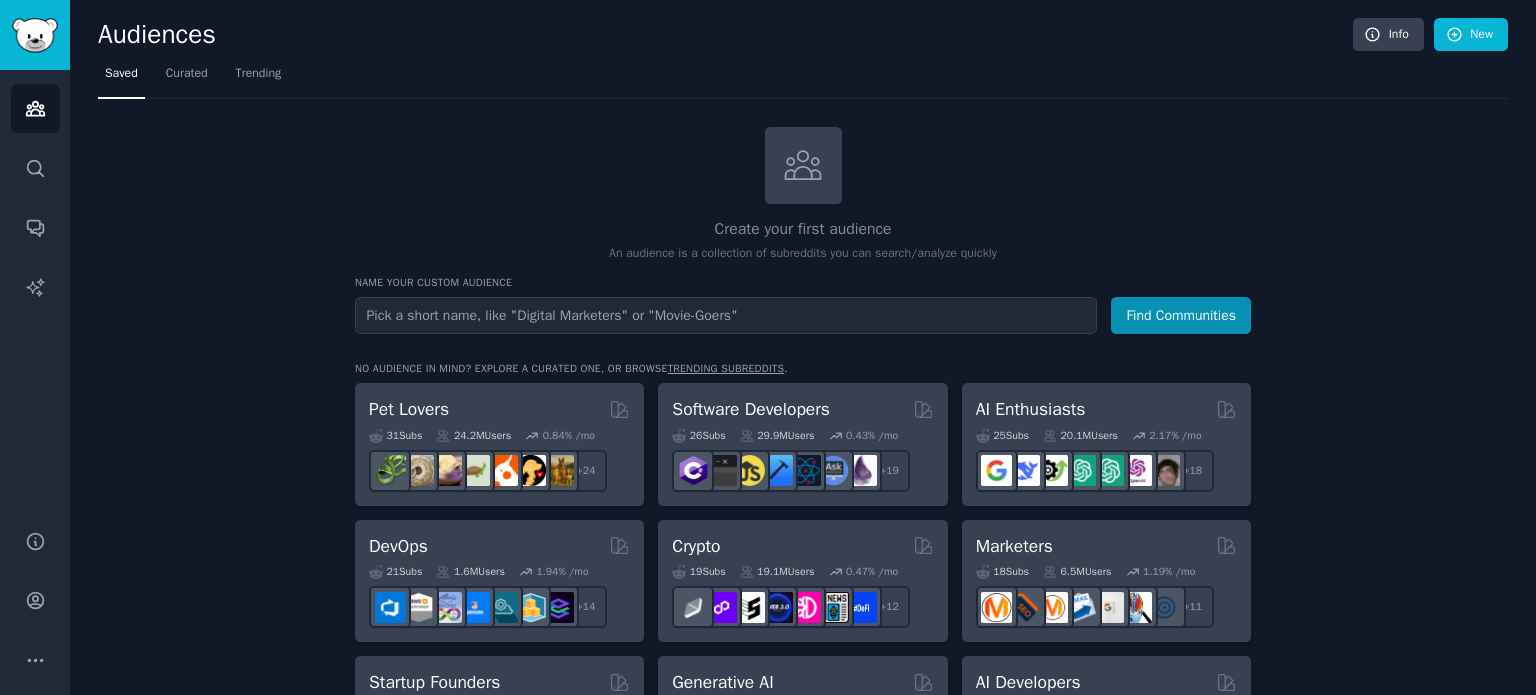 click at bounding box center (726, 315) 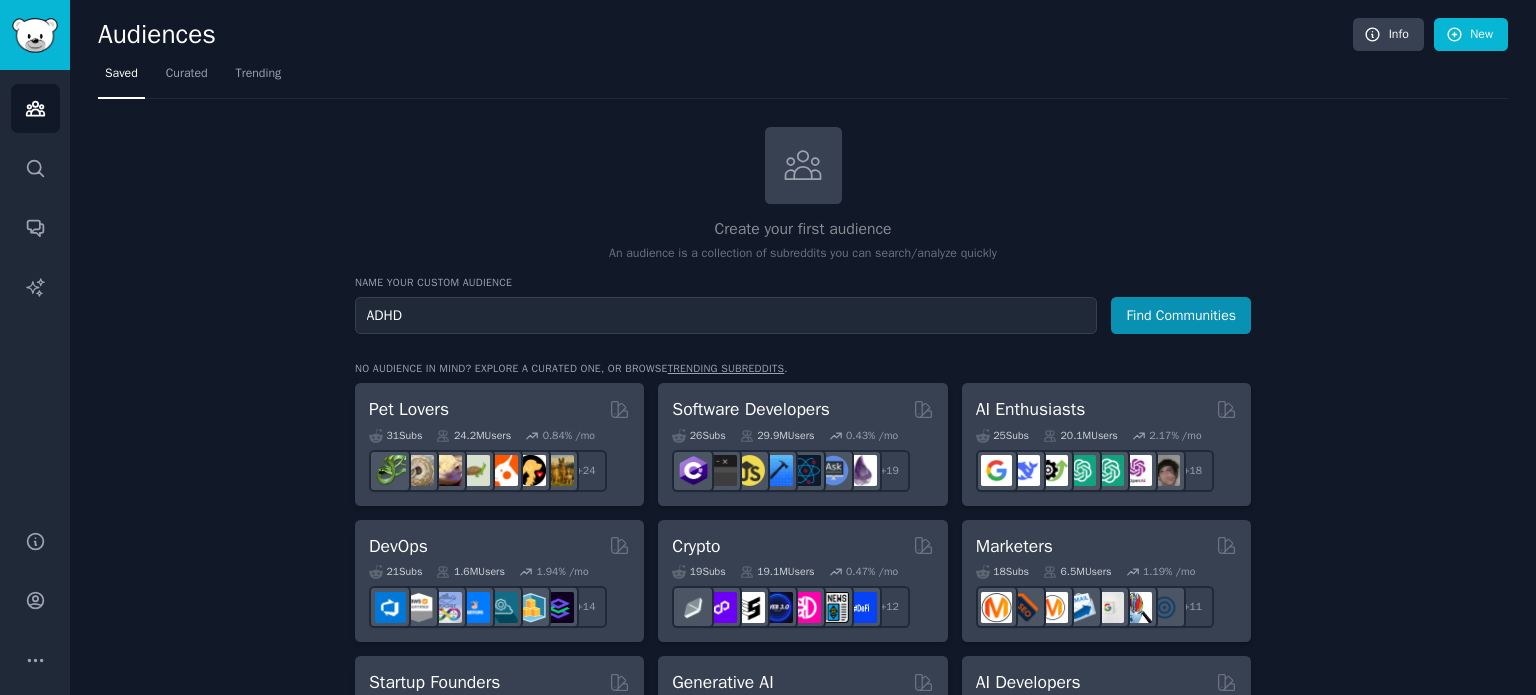 type on "ADHDa" 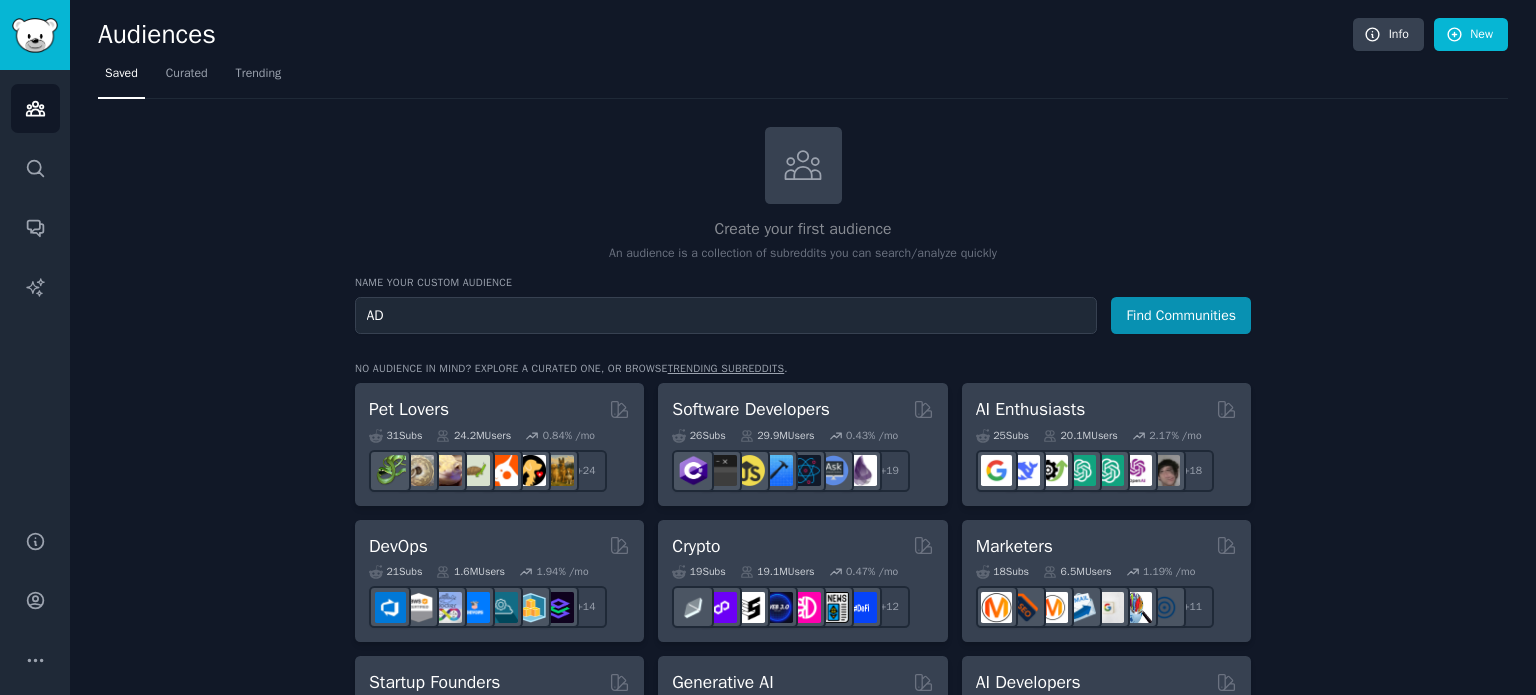 type on "A" 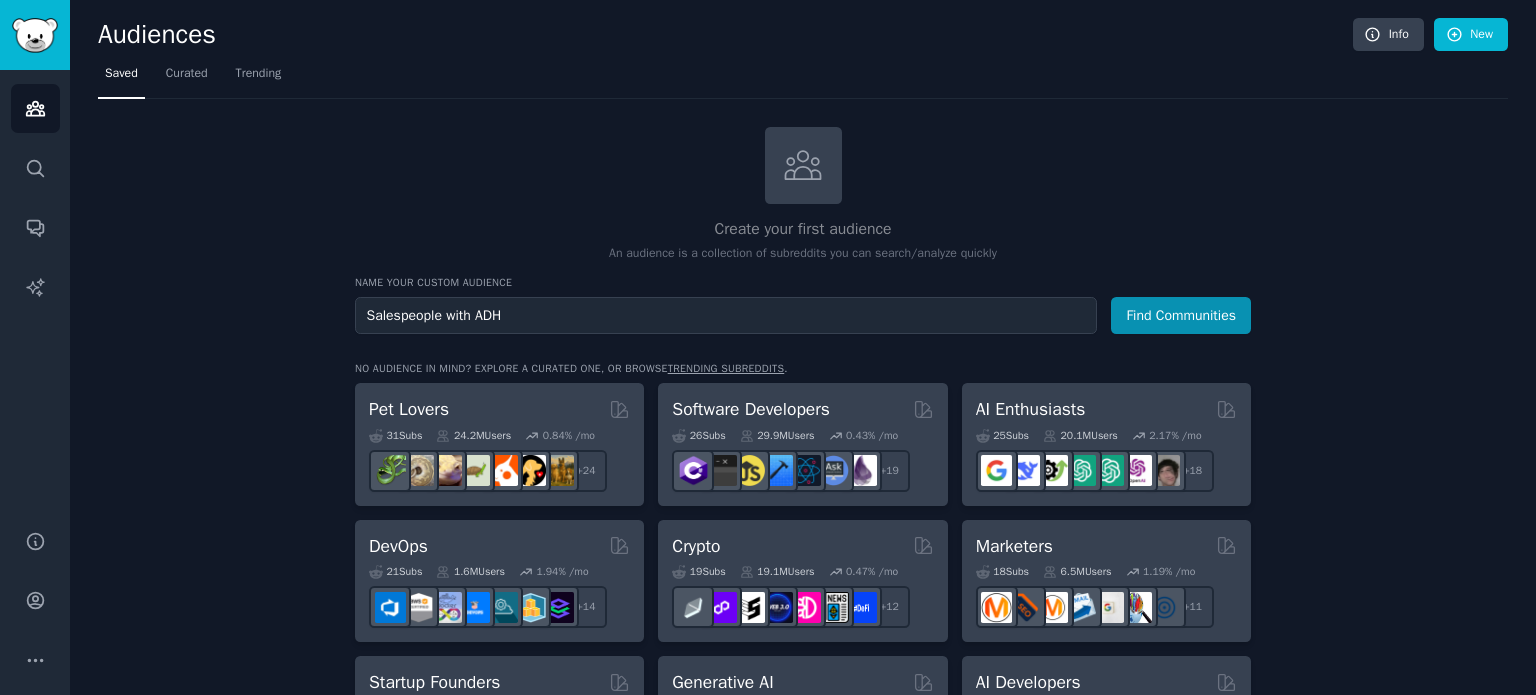 type on "Salespeople with ADHD" 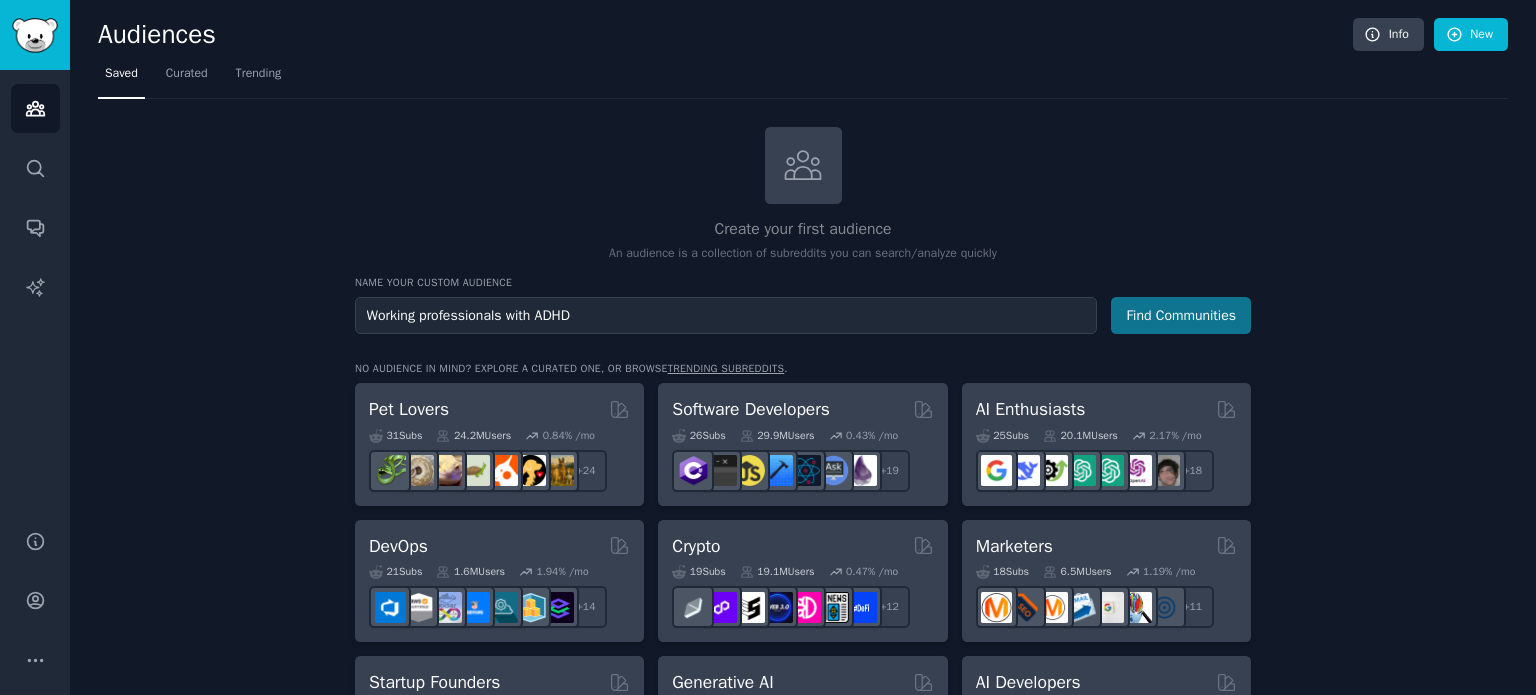 type on "Working professionals with ADHD" 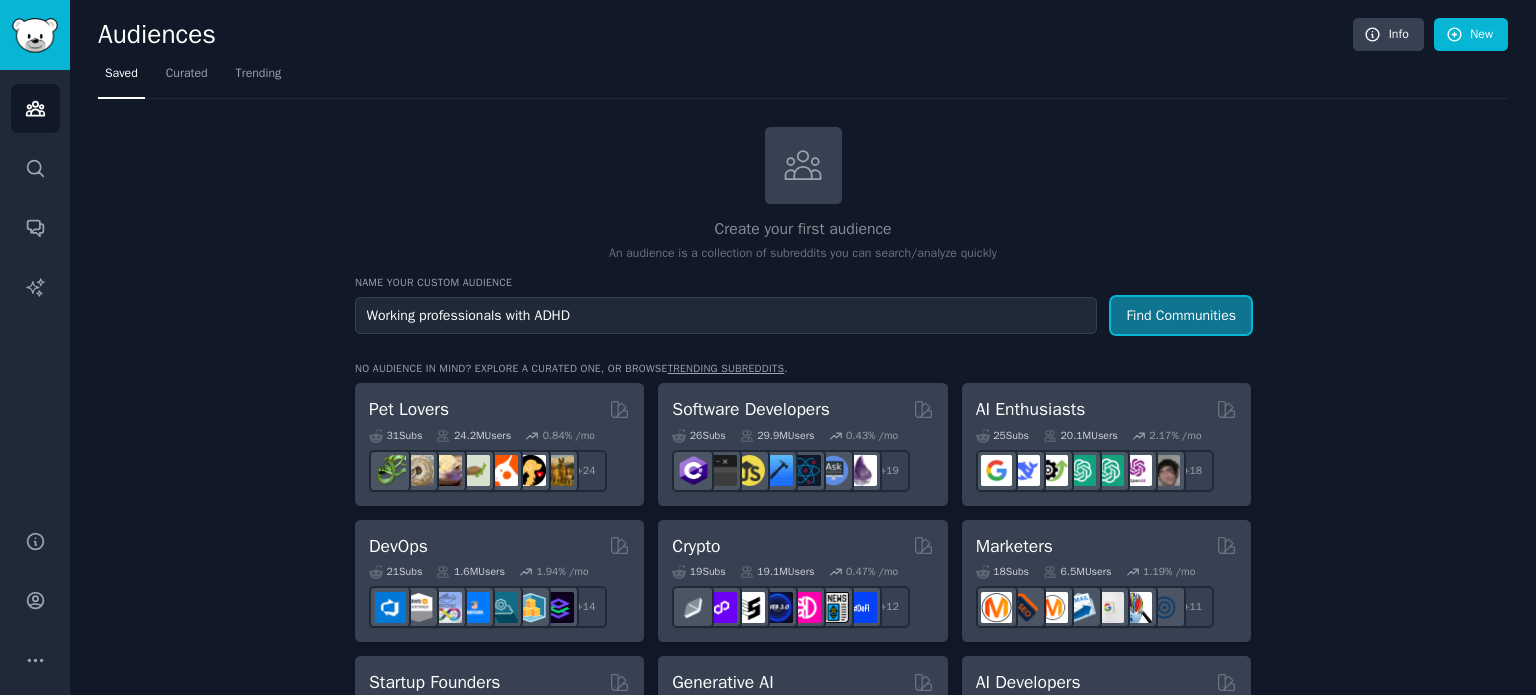 click on "Find Communities" at bounding box center (1181, 315) 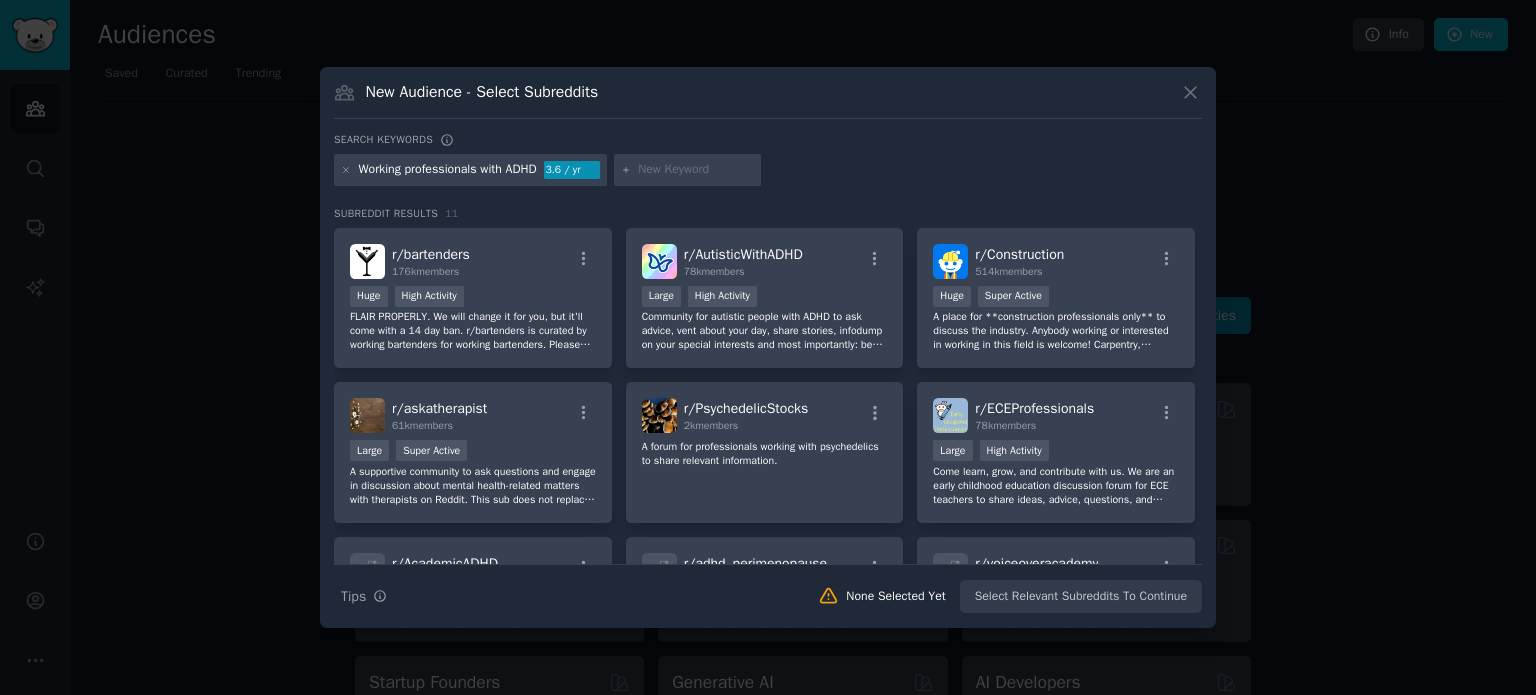 click at bounding box center [696, 170] 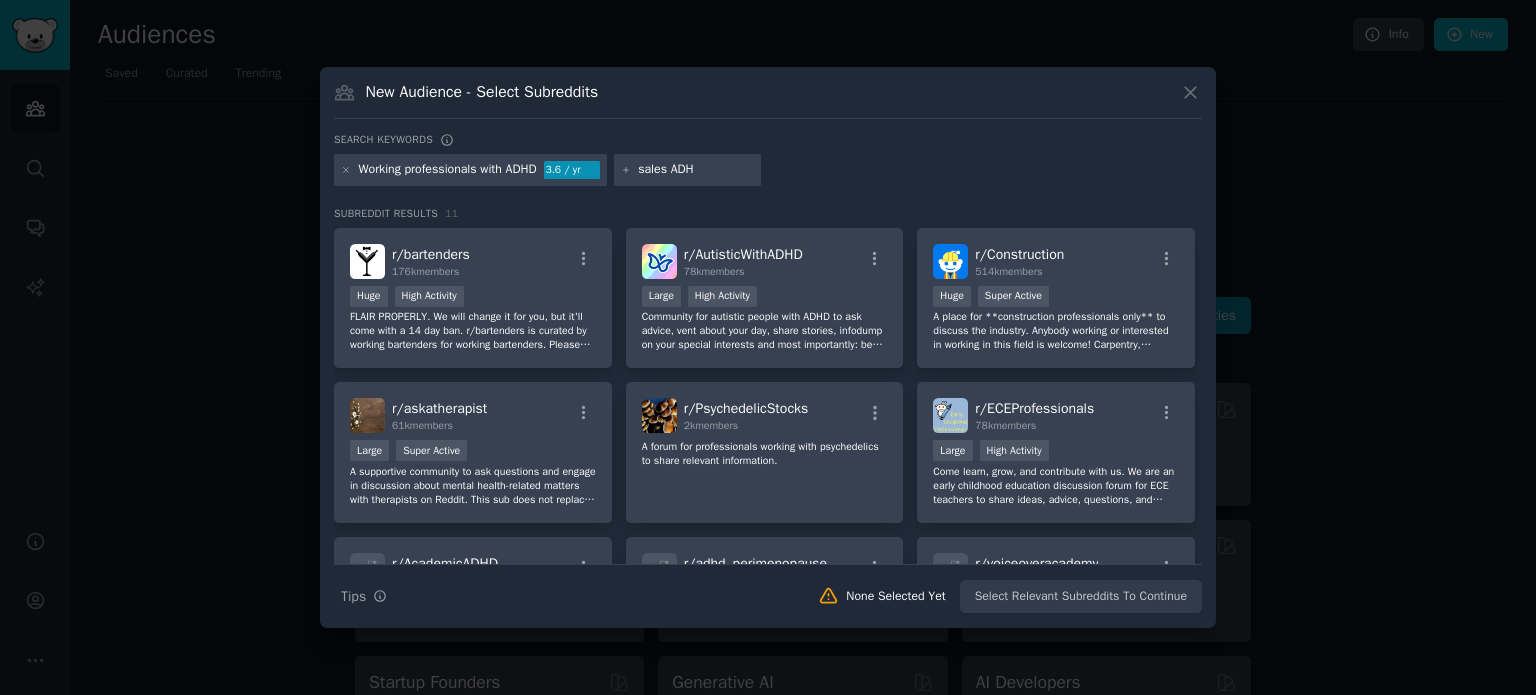 type on "sales ADHD" 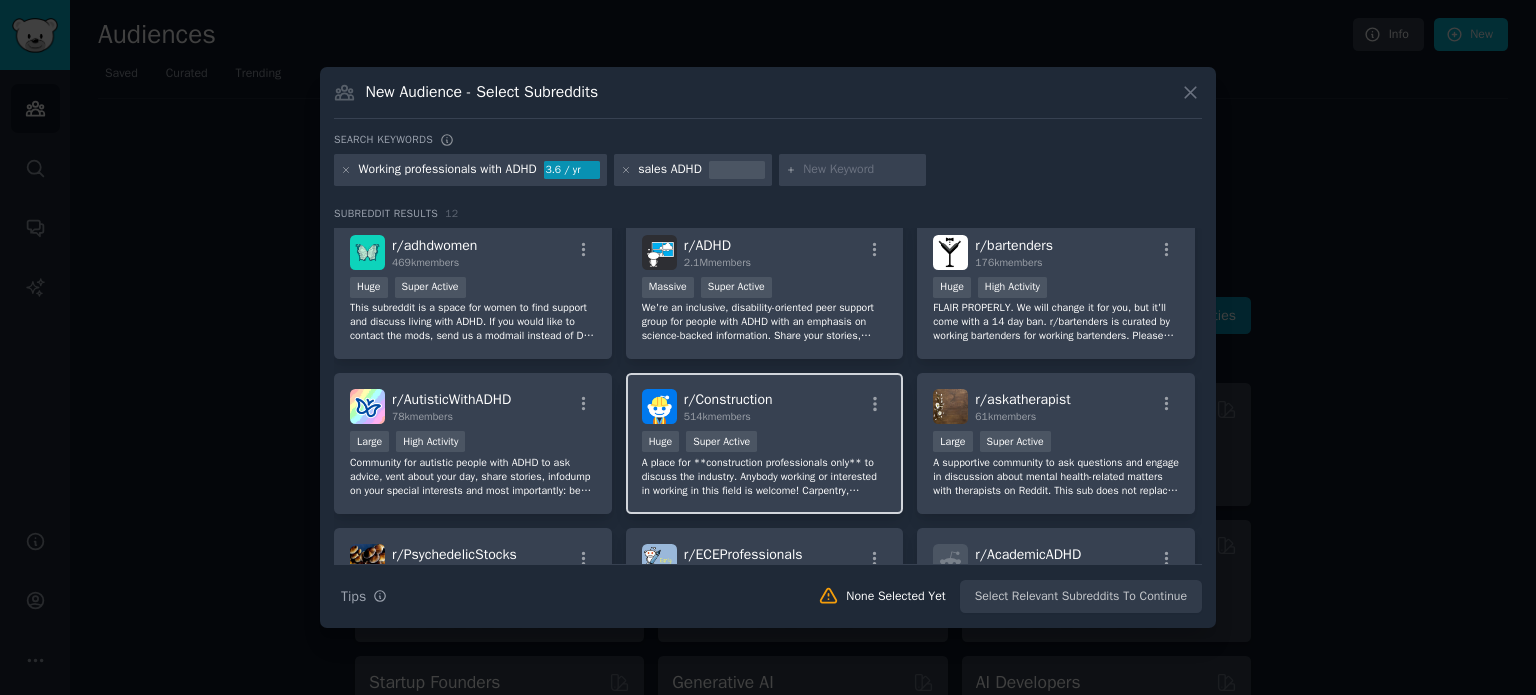 scroll, scrollTop: 0, scrollLeft: 0, axis: both 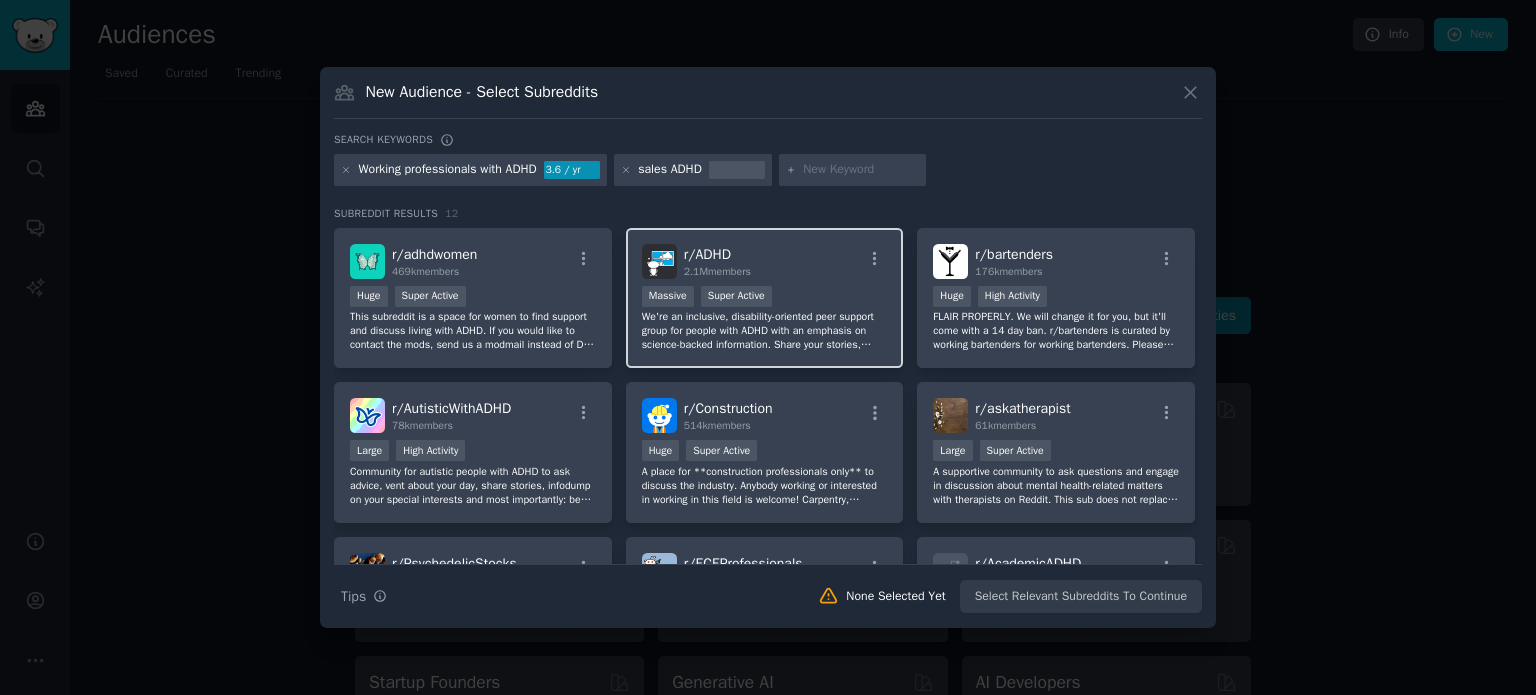 click on "r/ ADHD 2.1M  members" at bounding box center [765, 261] 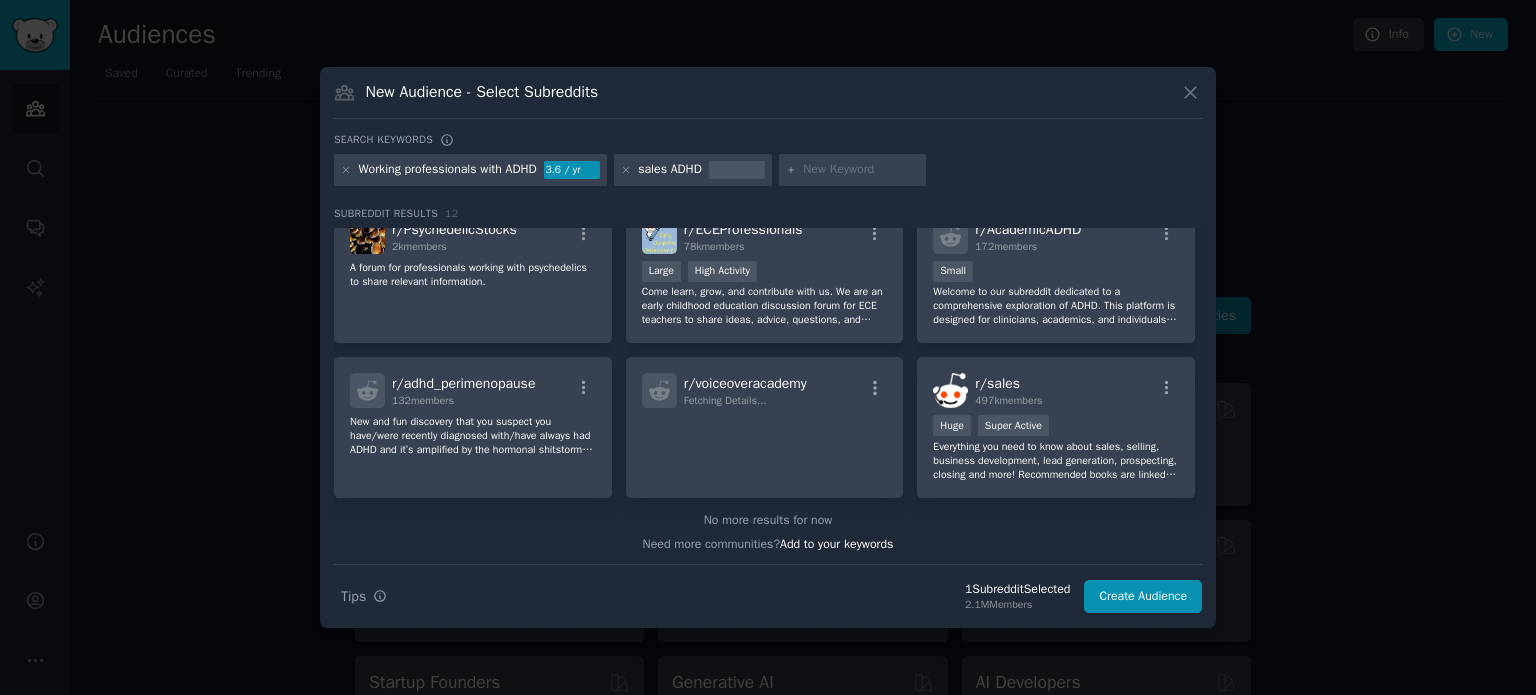 scroll, scrollTop: 0, scrollLeft: 0, axis: both 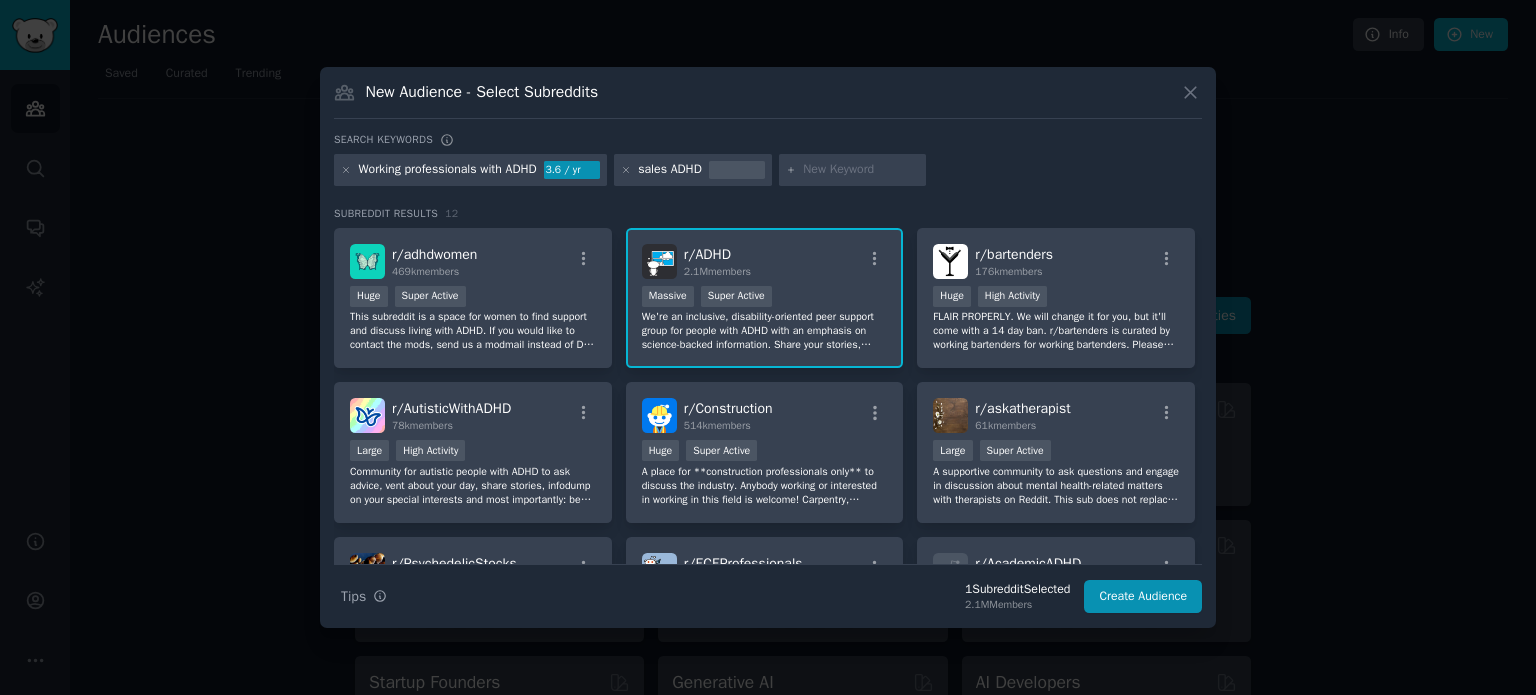 click at bounding box center (853, 170) 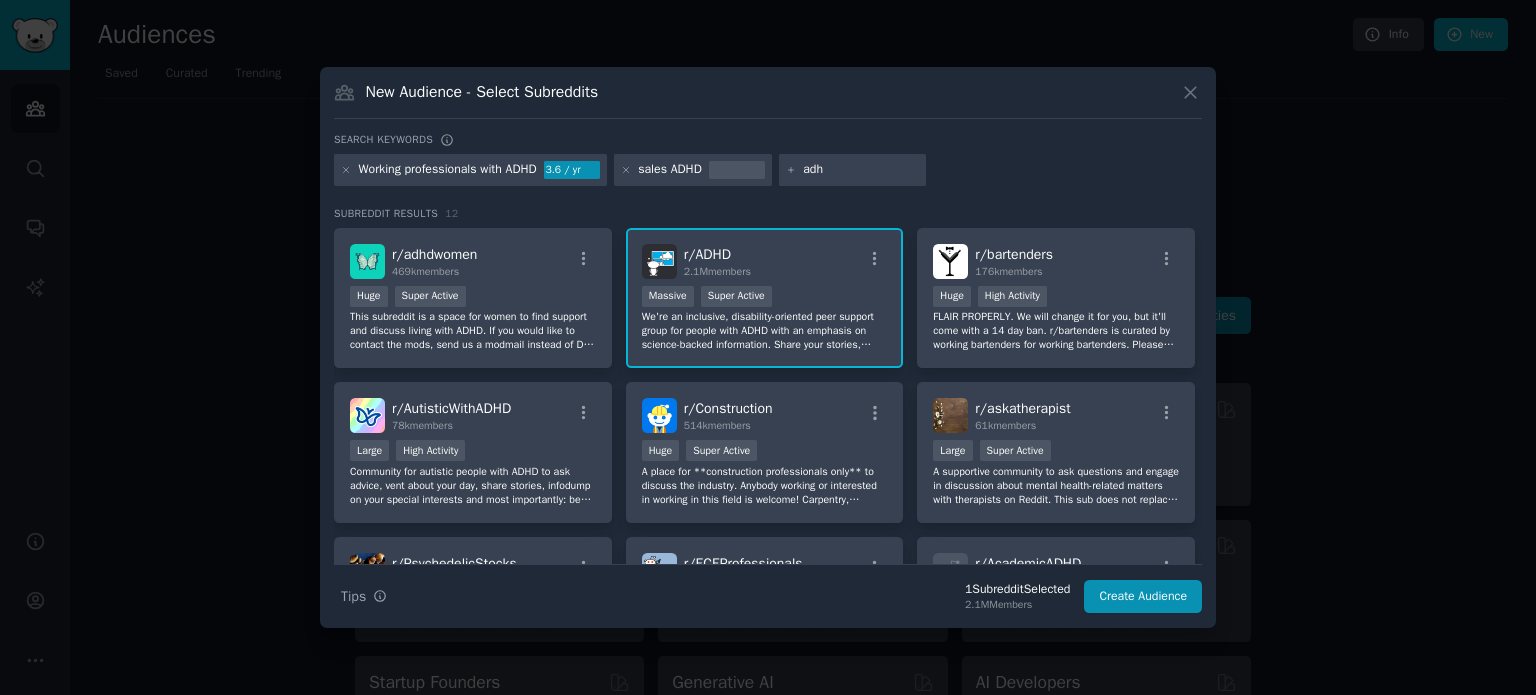type on "adhd" 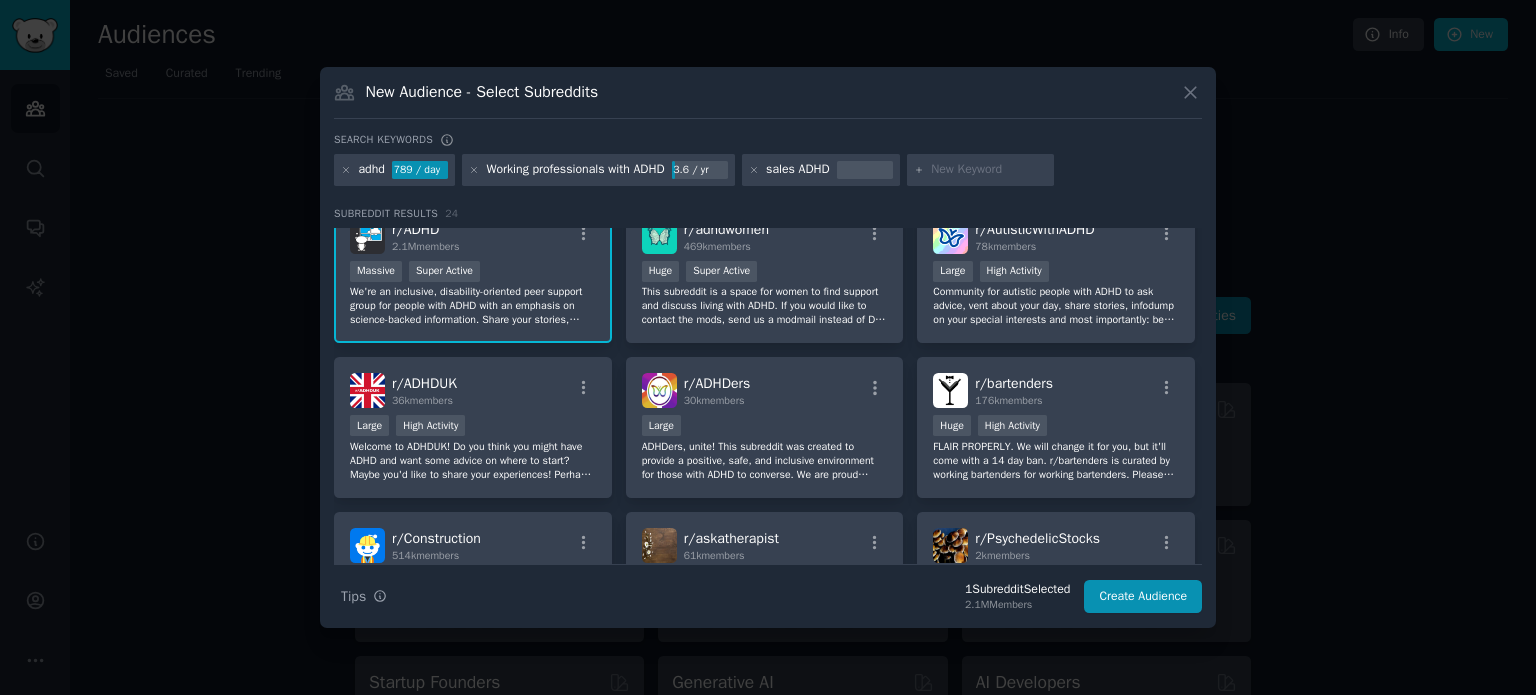 scroll, scrollTop: 0, scrollLeft: 0, axis: both 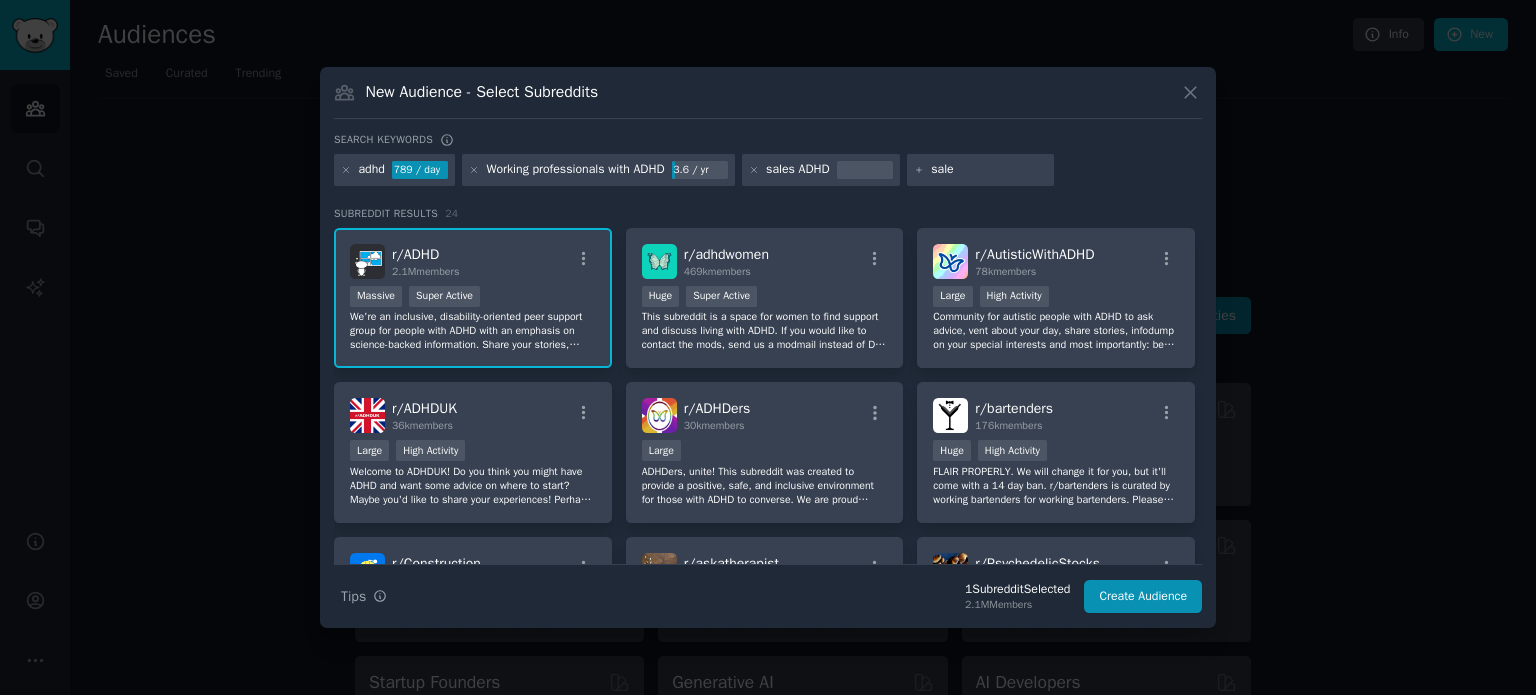 type on "sales" 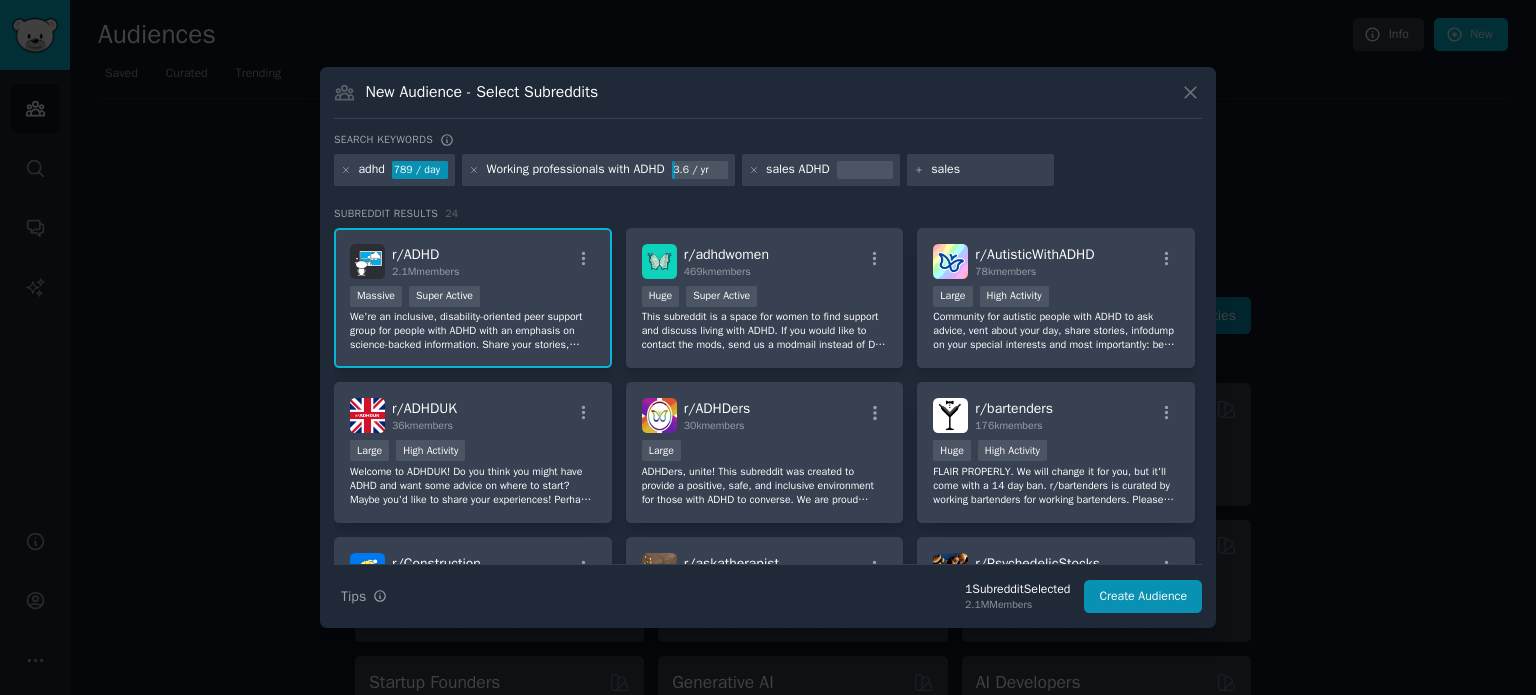 type 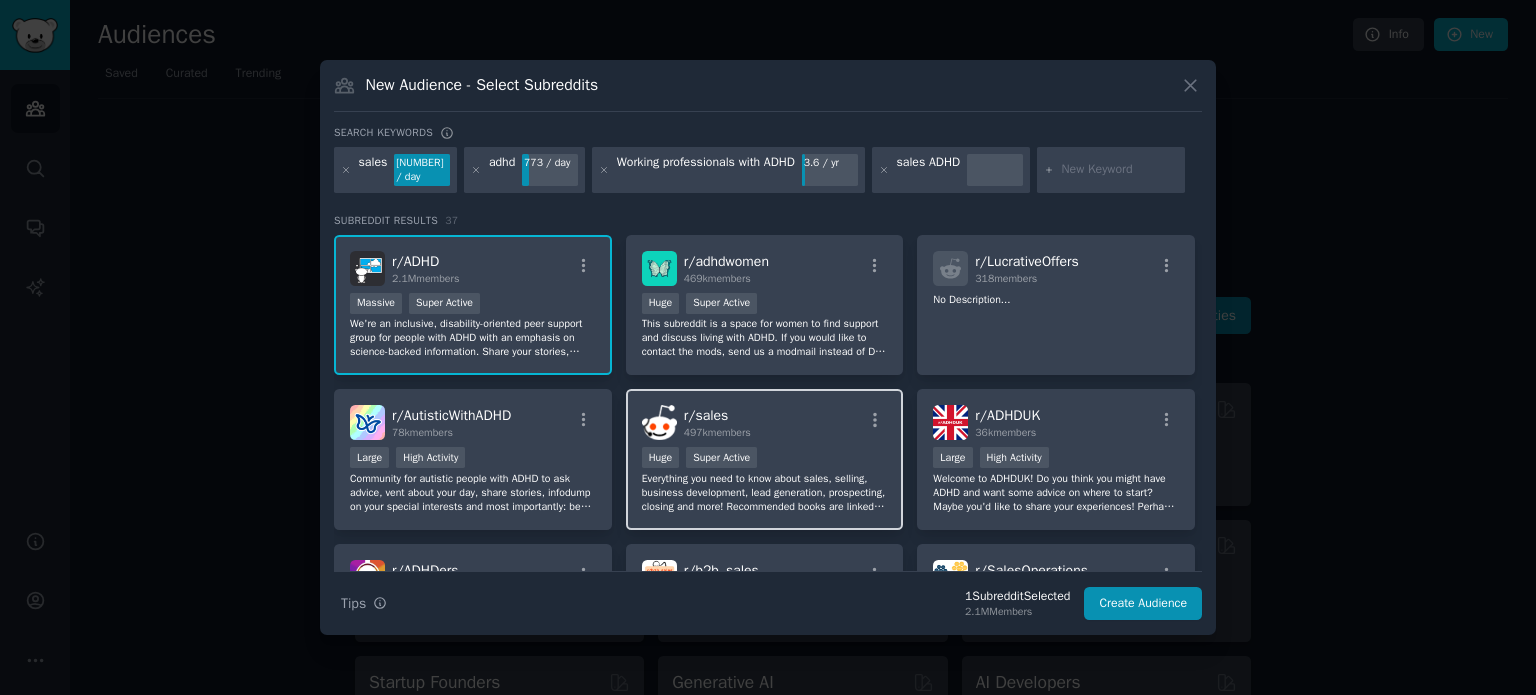 click on "r/ sales 497k  members Huge Super Active Everything you need to know about sales, selling, business development, lead generation, prospecting, closing and more!
Recommended books are linked in the menu and sidebar. Read our rules before posting or commenting.
Selling, recruiting and blog spam will result in an immediate and permanent ban." at bounding box center (765, 459) 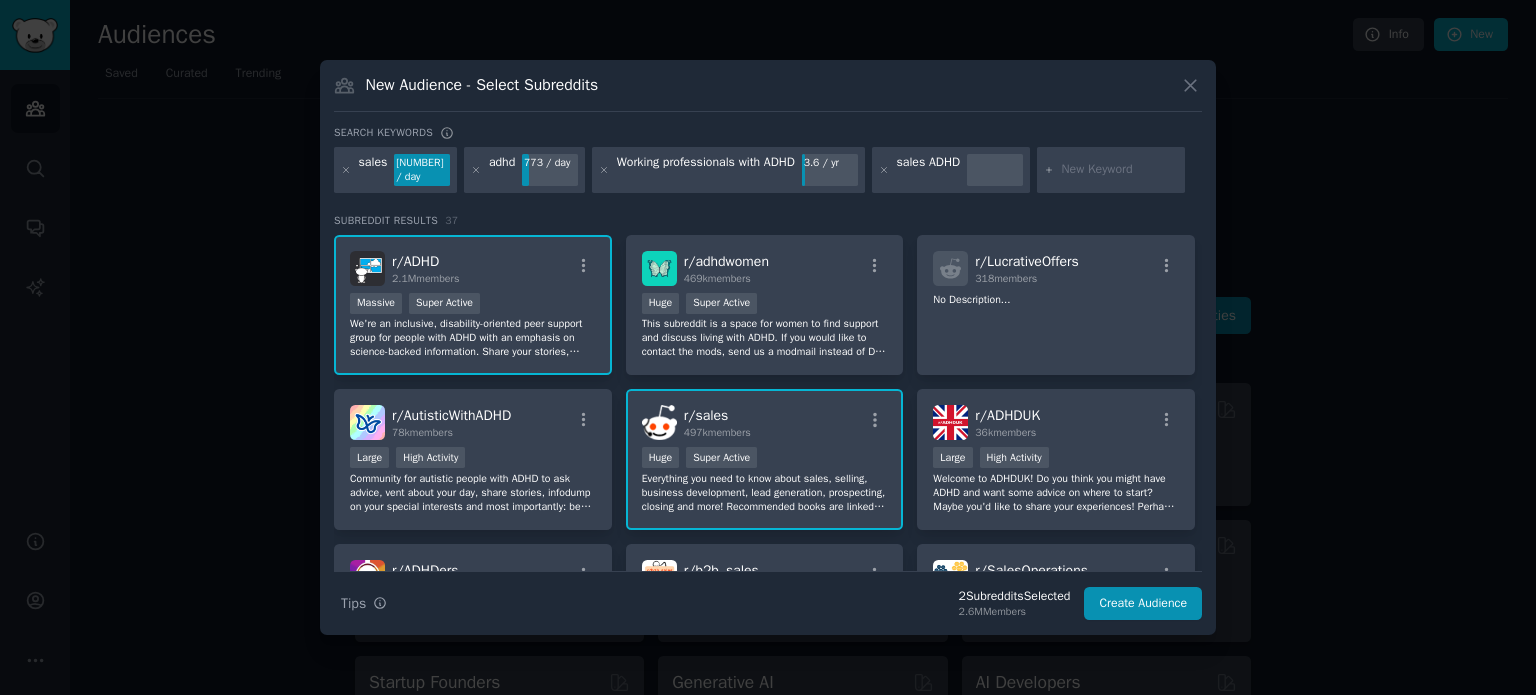 scroll, scrollTop: 0, scrollLeft: 0, axis: both 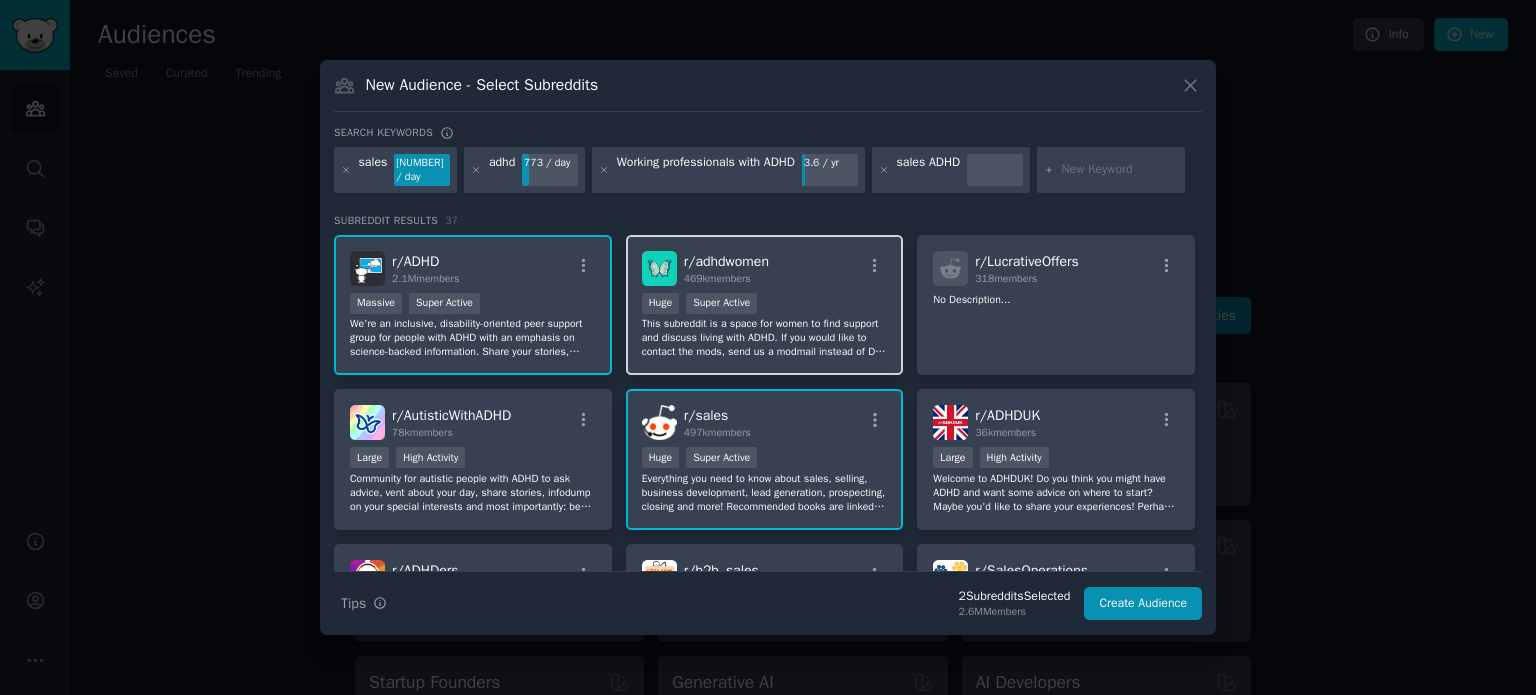 click on "r/ adhdwomen 469k  members" at bounding box center (765, 268) 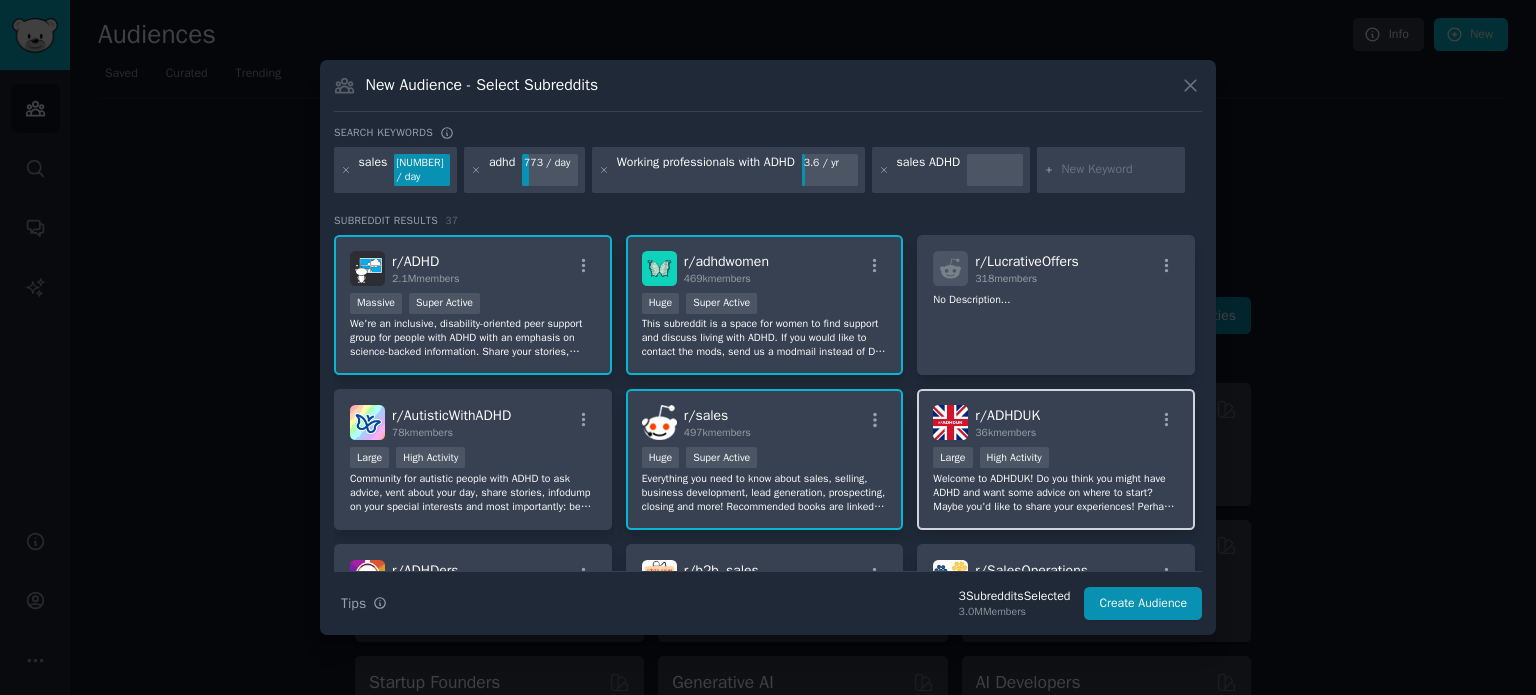 click on "Welcome to ADHDUK! Do you think you might have ADHD and want some advice on where to start? Maybe you'd like to share your experiences! Perhaps you want to vent your frustration at the recognition & treatment in the UK. Finally, please read our (very long, but very helpful, FAQ!) and do not hesitate to contact us." at bounding box center (1056, 493) 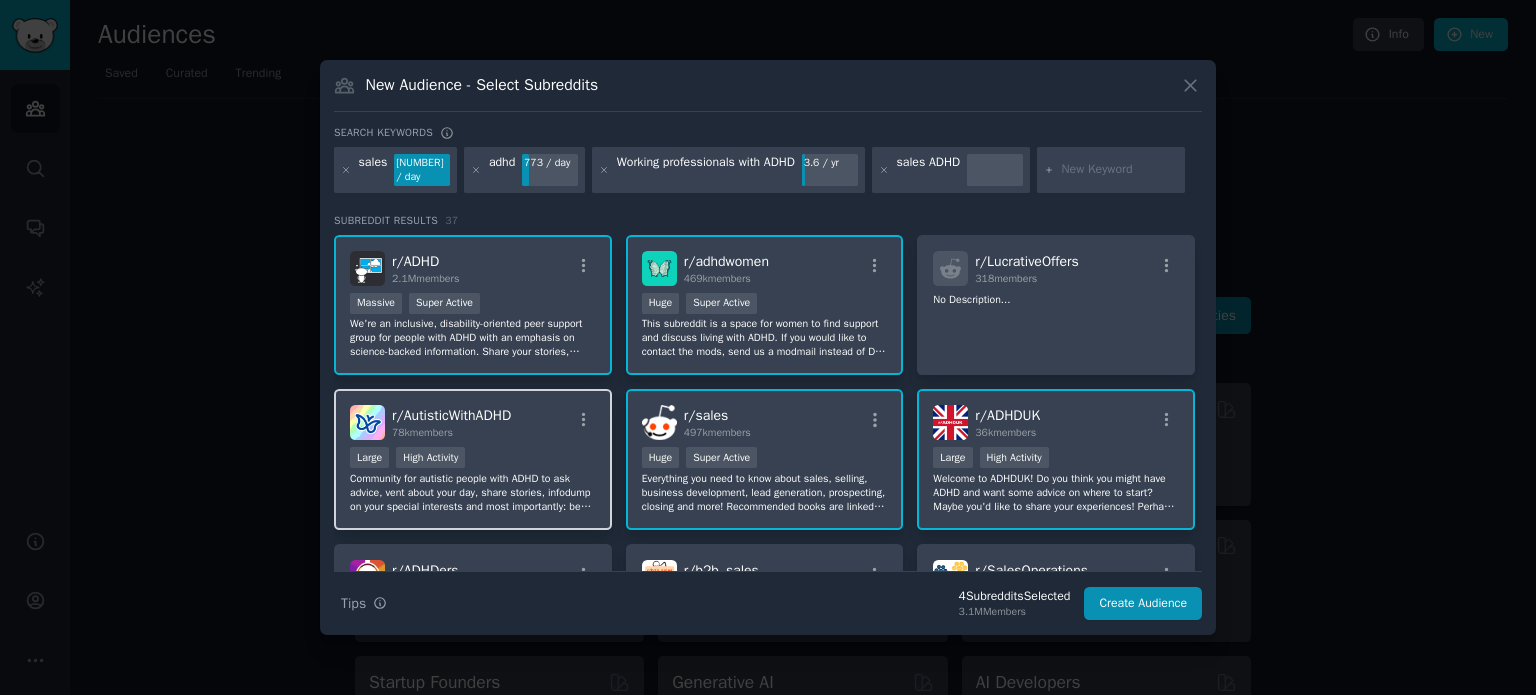 click on "Large High Activity" at bounding box center (473, 459) 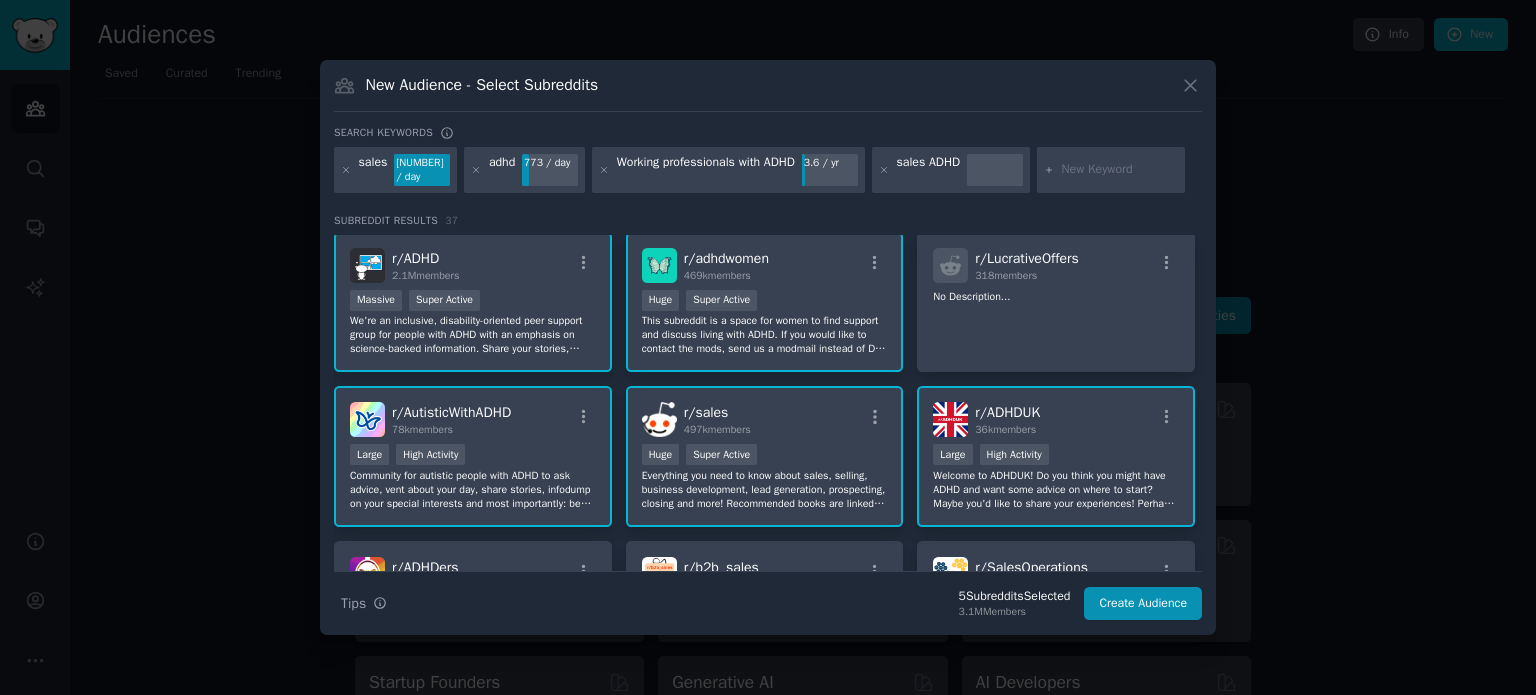 scroll, scrollTop: 0, scrollLeft: 0, axis: both 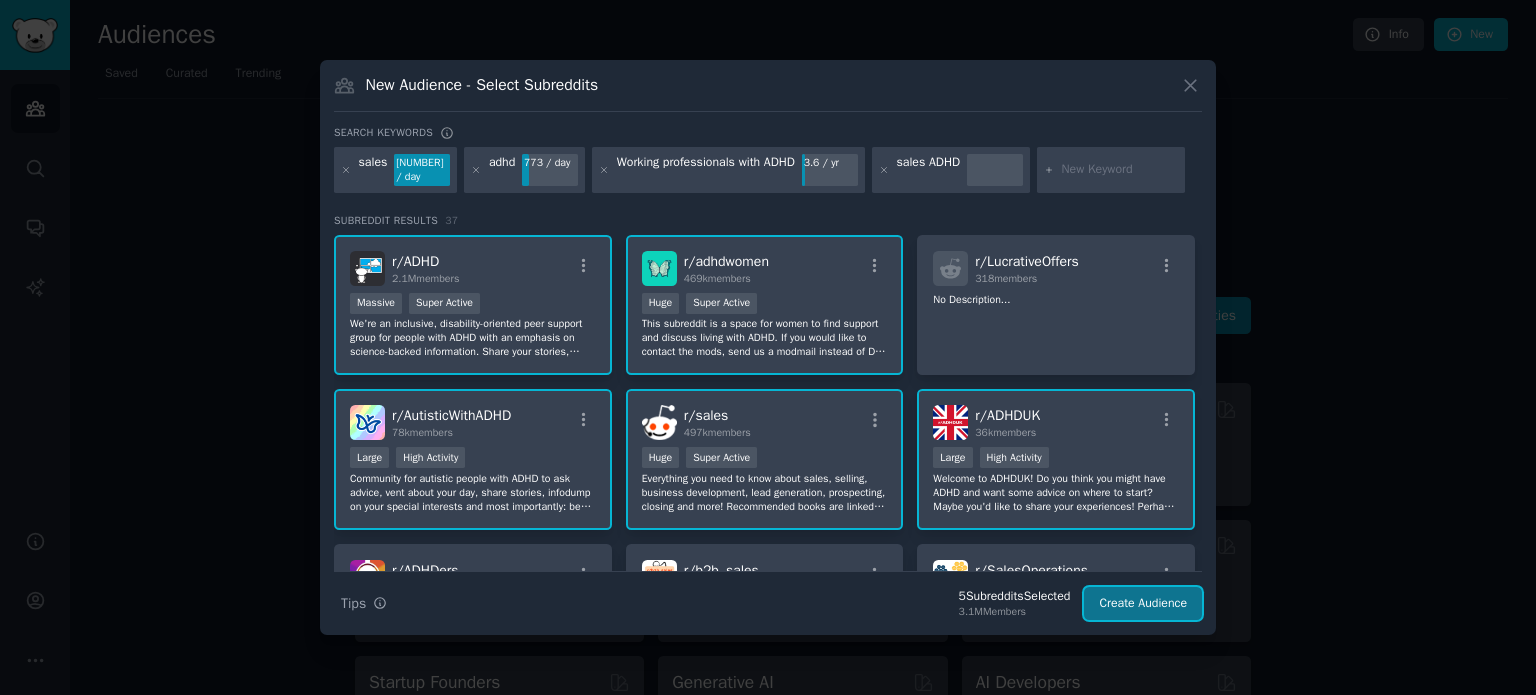 click on "Create Audience" at bounding box center (1143, 604) 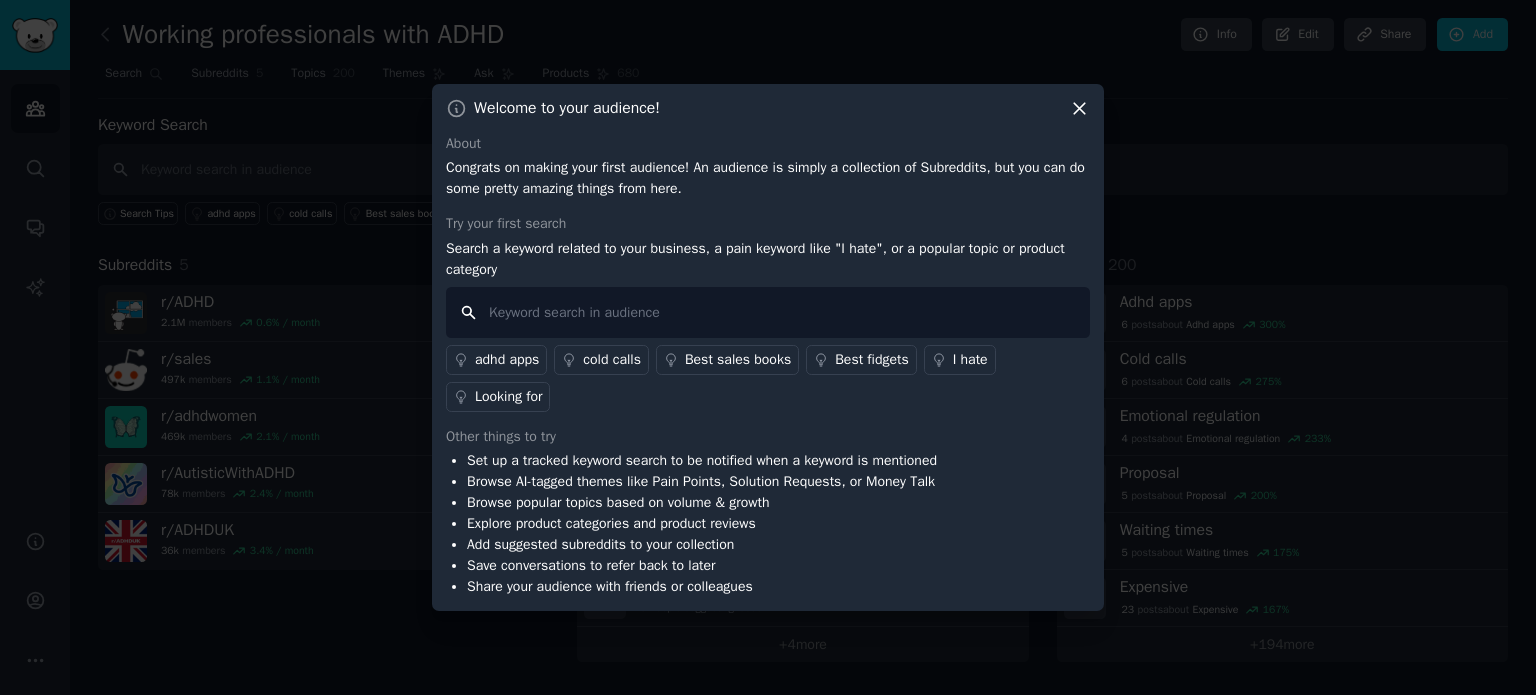 click at bounding box center [768, 312] 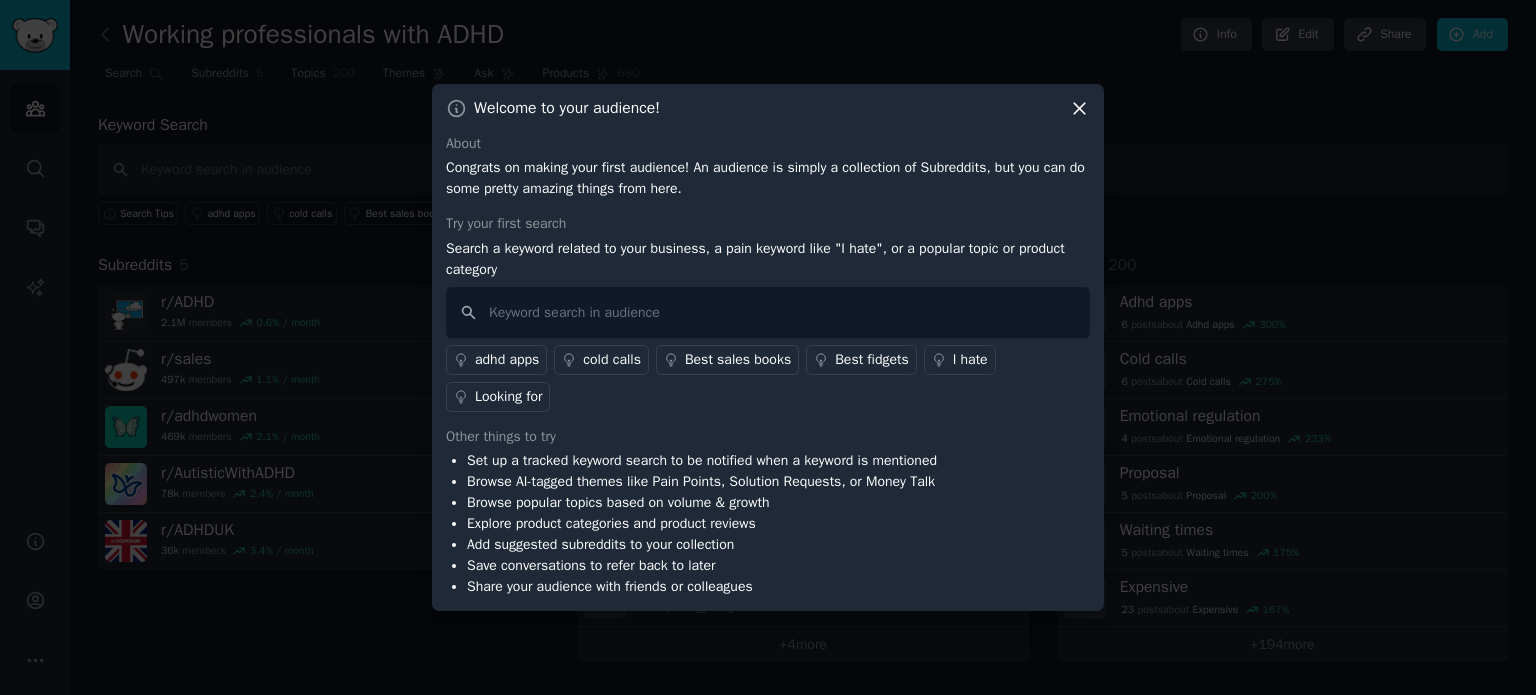 click on "adhd apps" at bounding box center (507, 359) 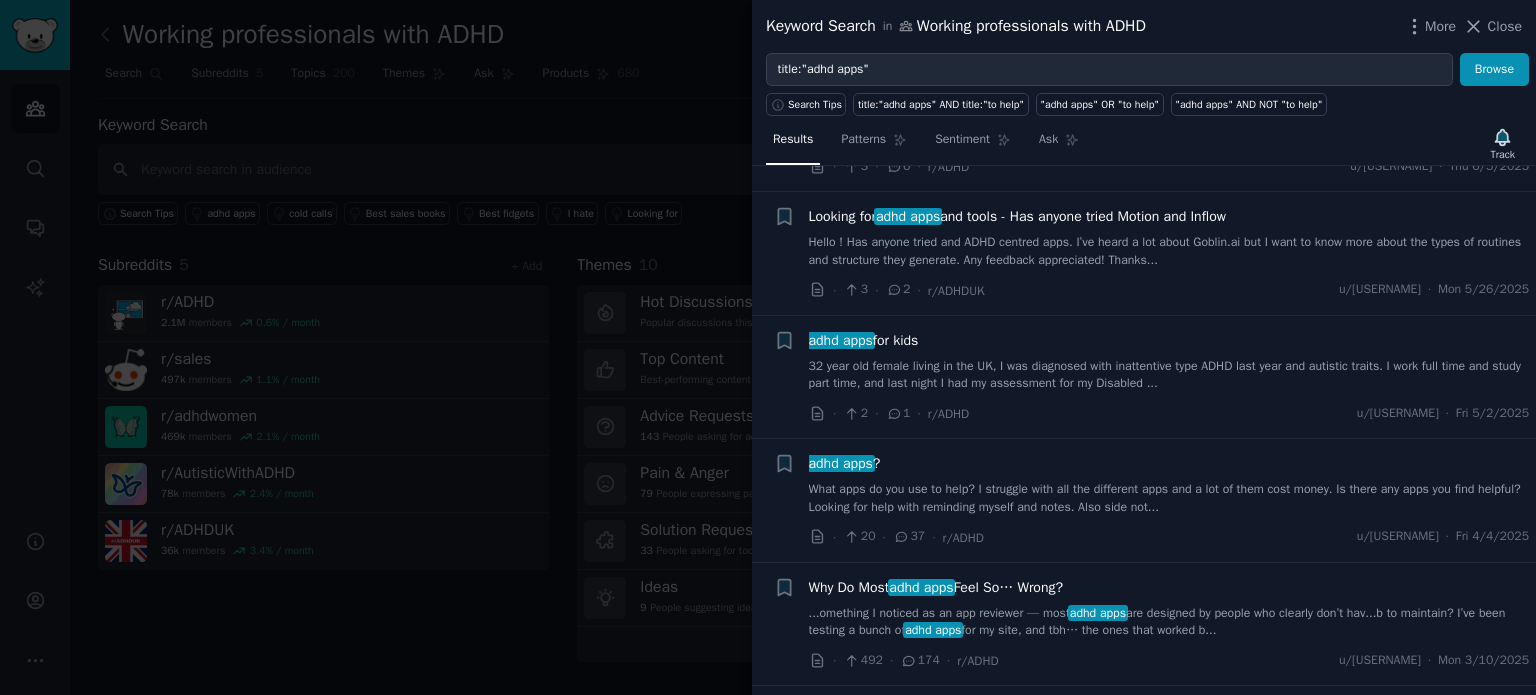 scroll, scrollTop: 0, scrollLeft: 0, axis: both 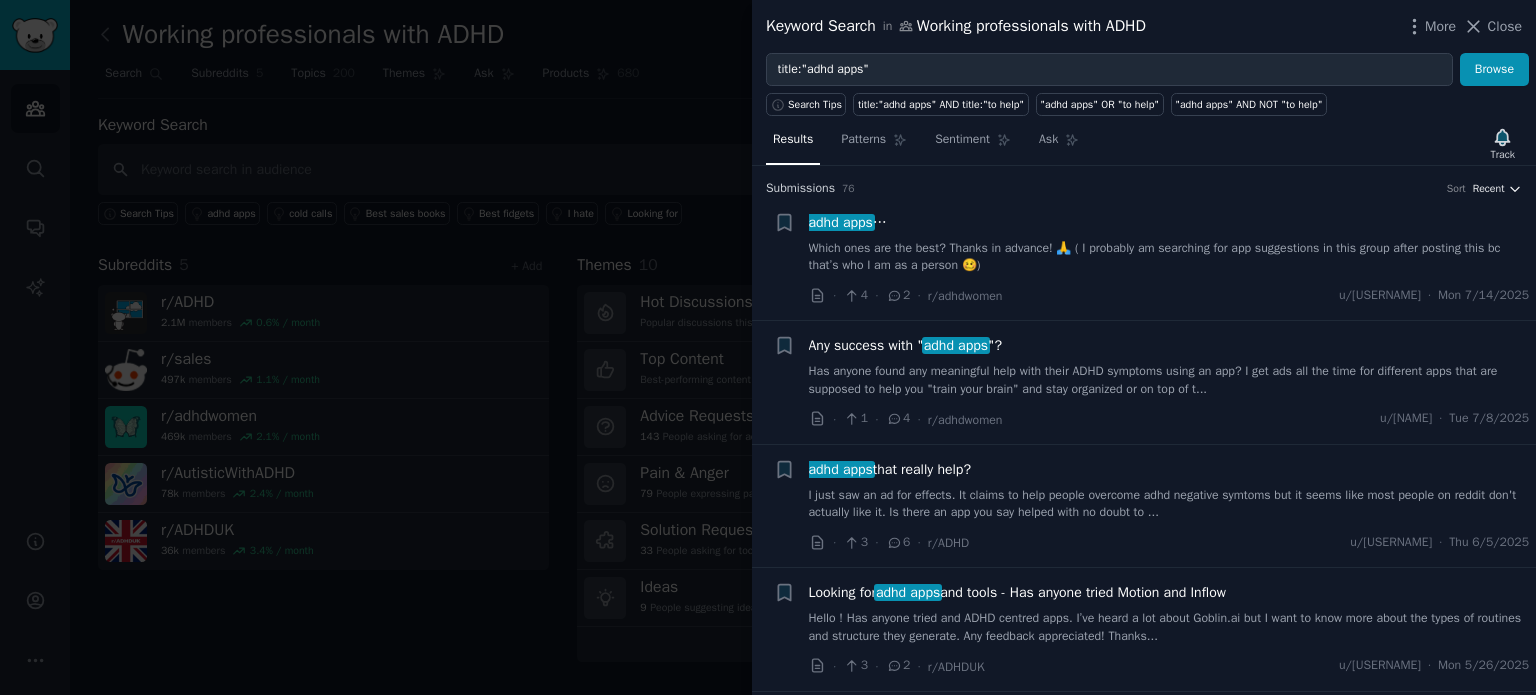 click on "Recent" at bounding box center [1489, 189] 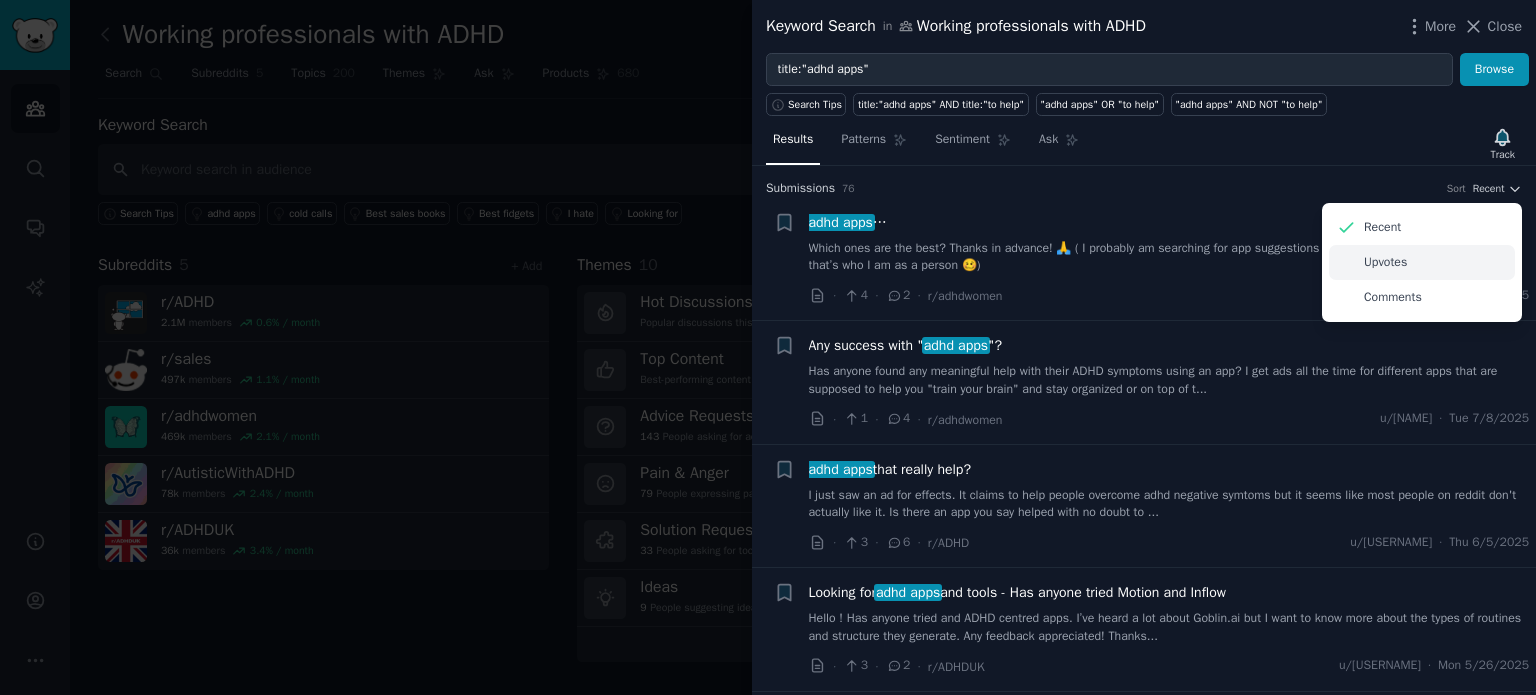 click on "Upvotes" at bounding box center [1422, 262] 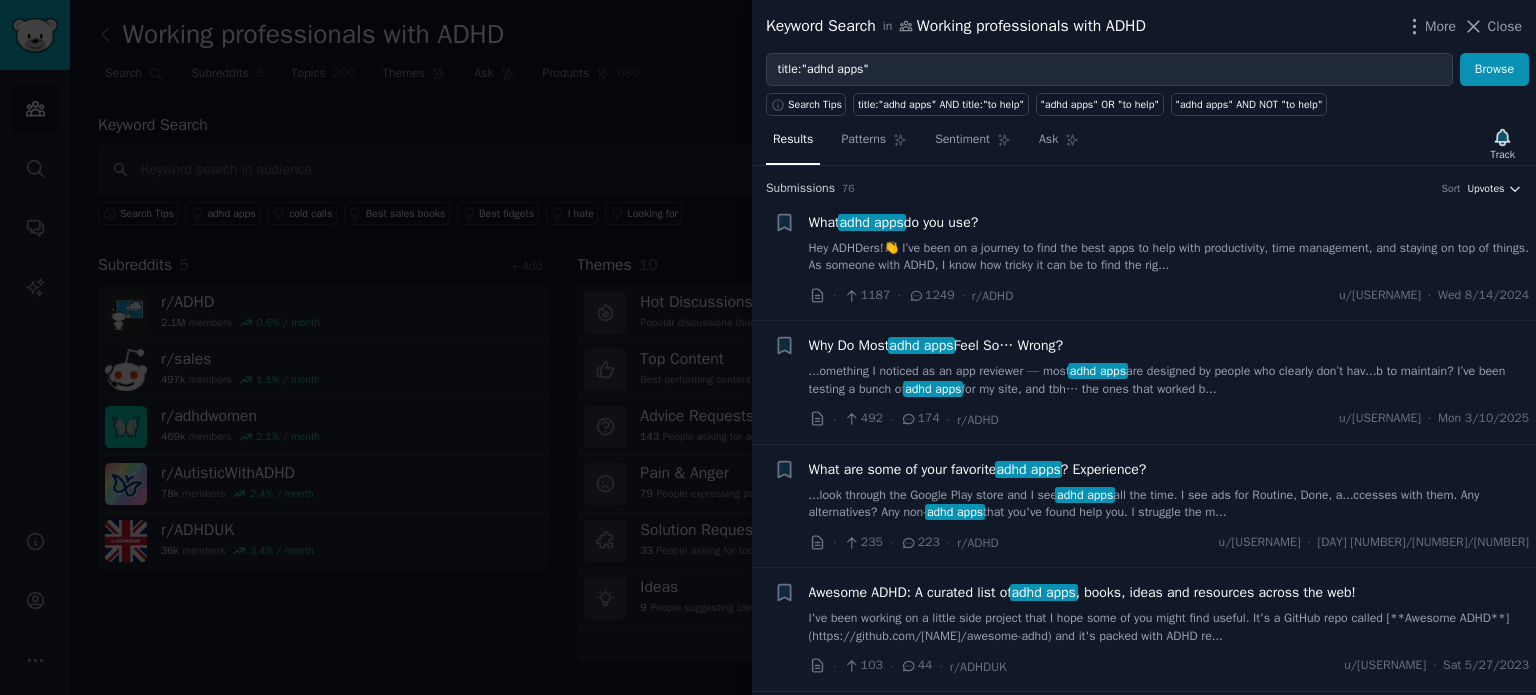 click on "Upvotes" at bounding box center [1485, 189] 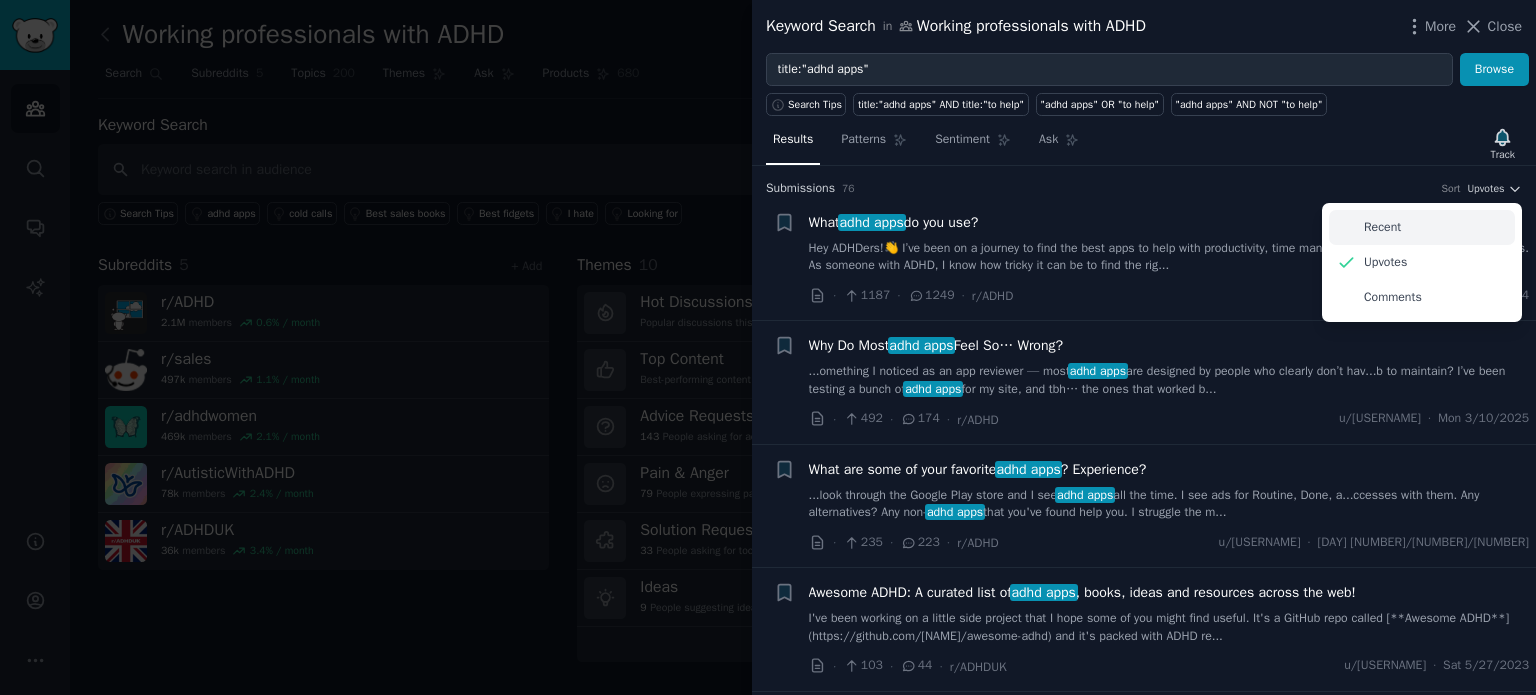 click on "Recent" at bounding box center (1422, 227) 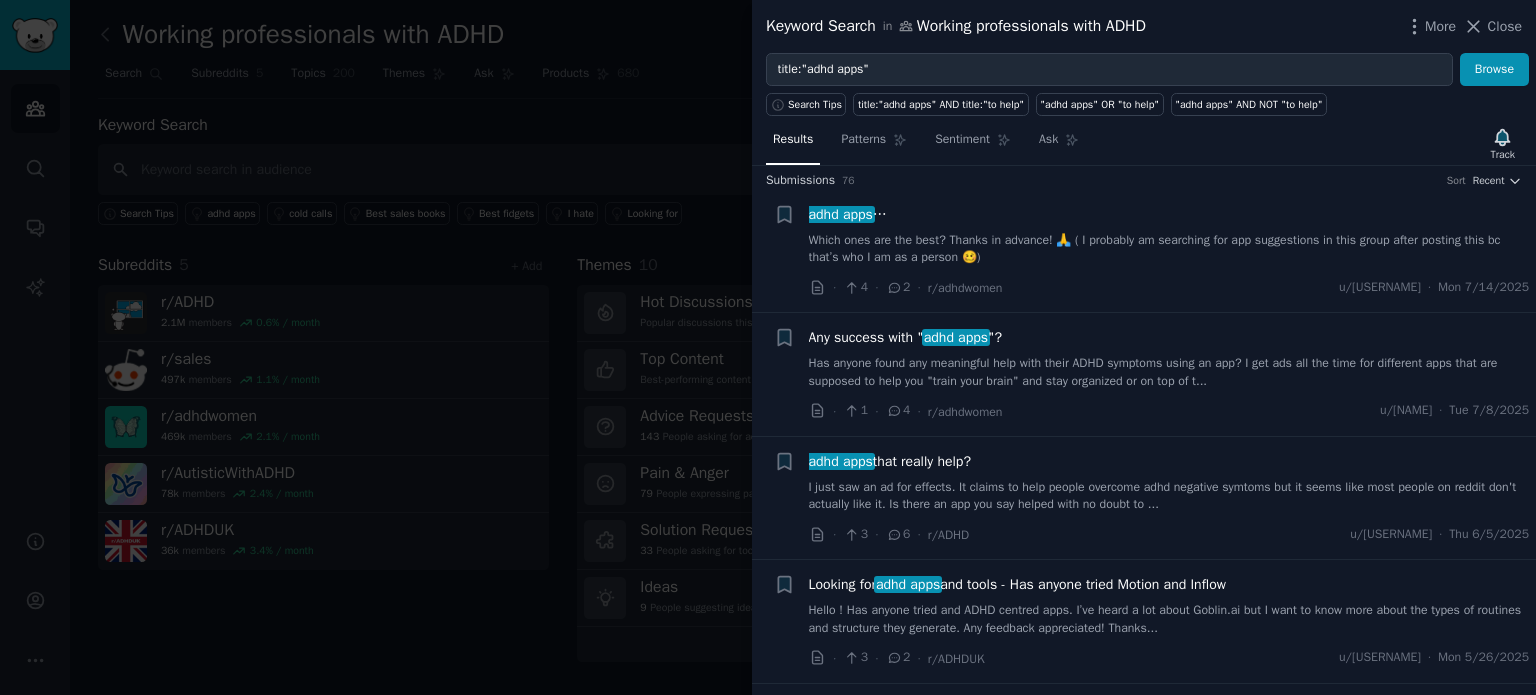 scroll, scrollTop: 0, scrollLeft: 0, axis: both 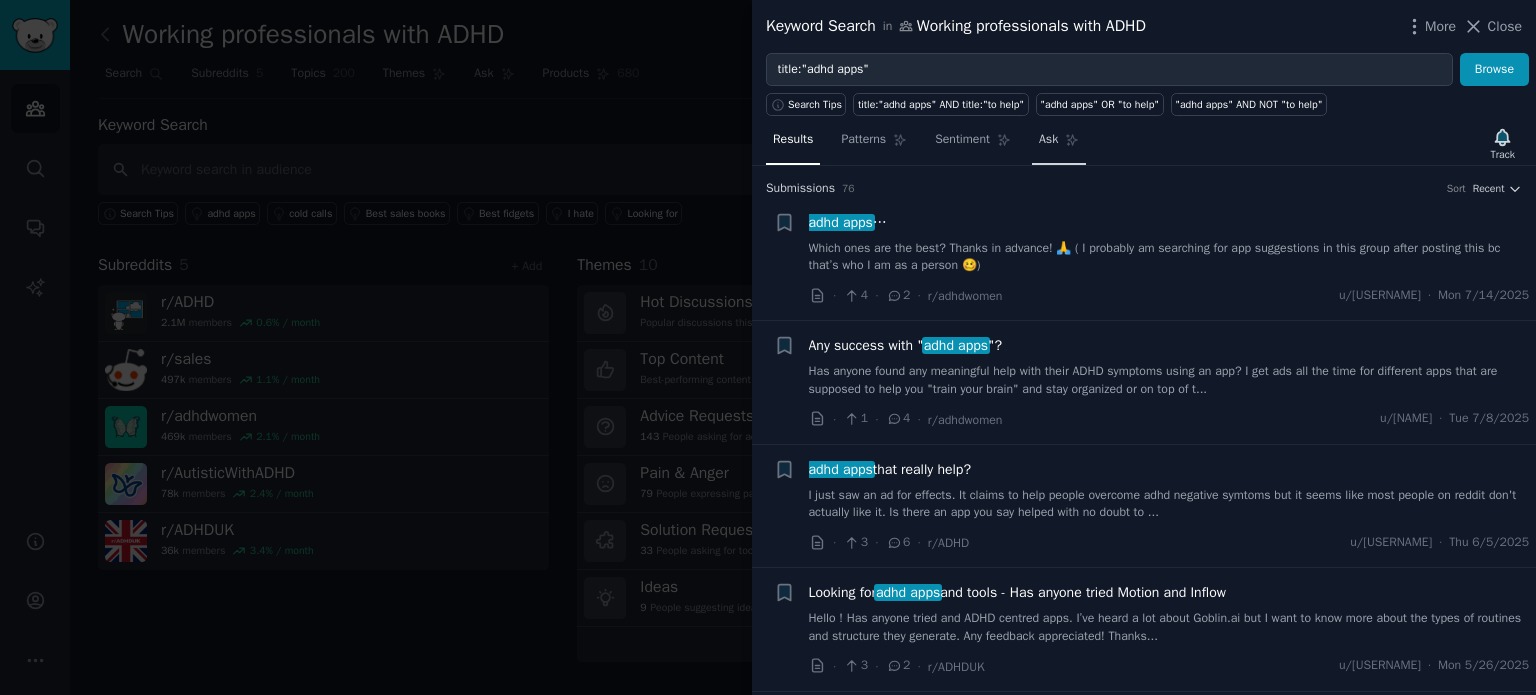 click on "Ask" at bounding box center (1048, 140) 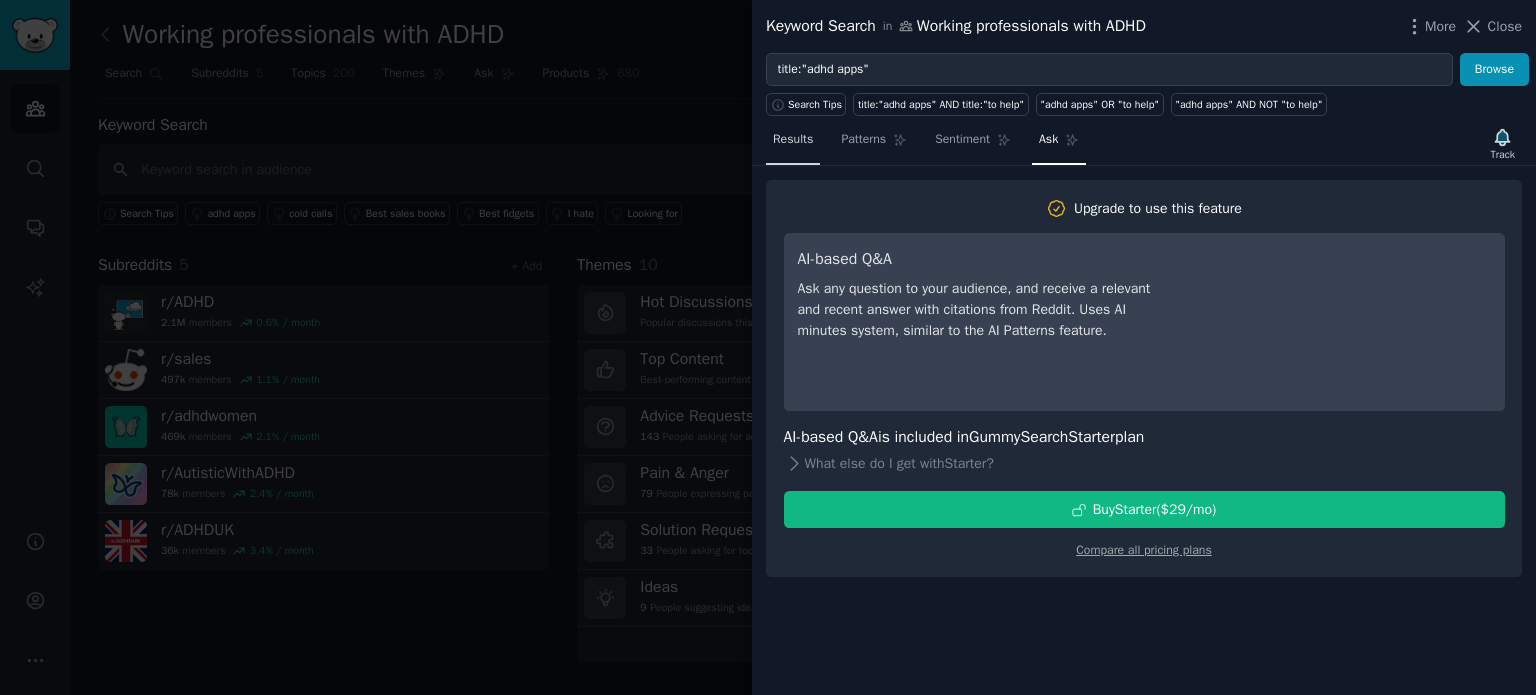 click on "Results" at bounding box center (793, 140) 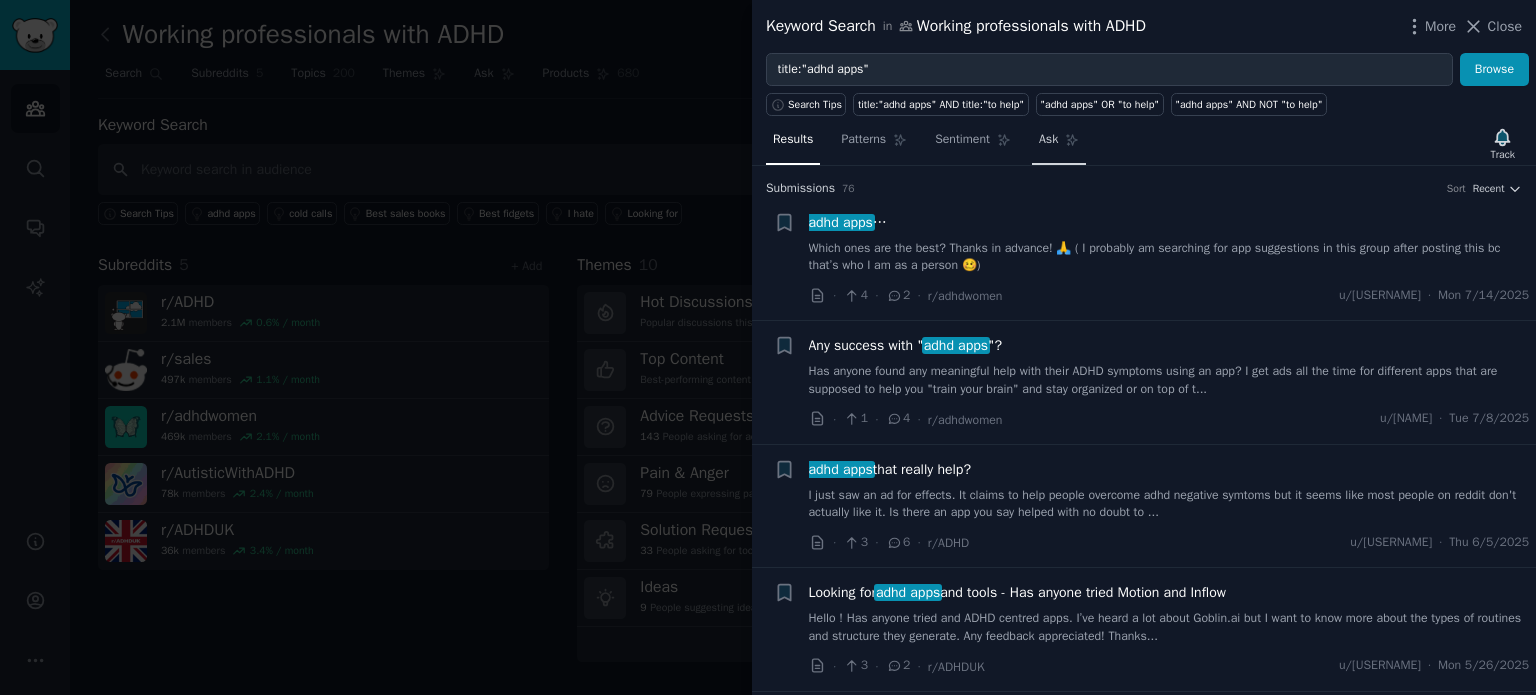 click on "Ask" at bounding box center (1048, 140) 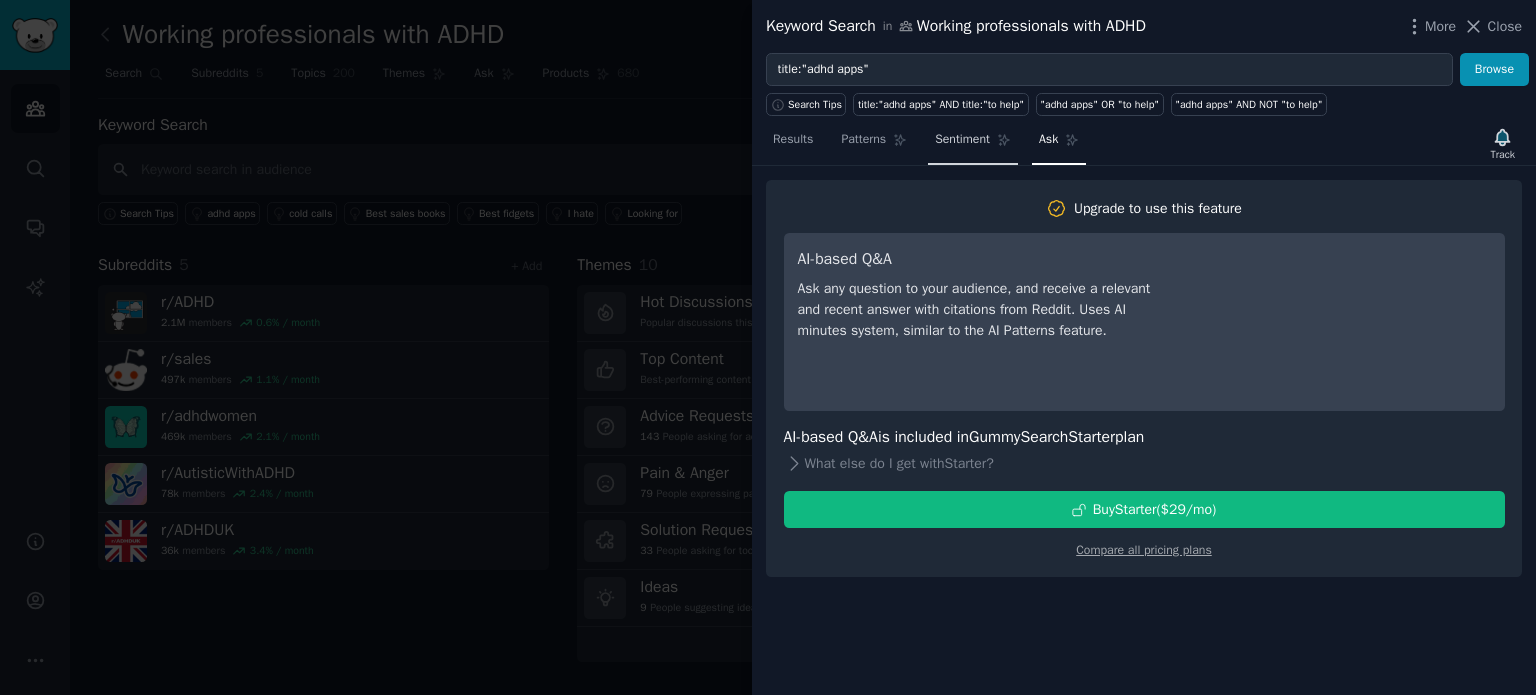 click on "Sentiment" at bounding box center [962, 140] 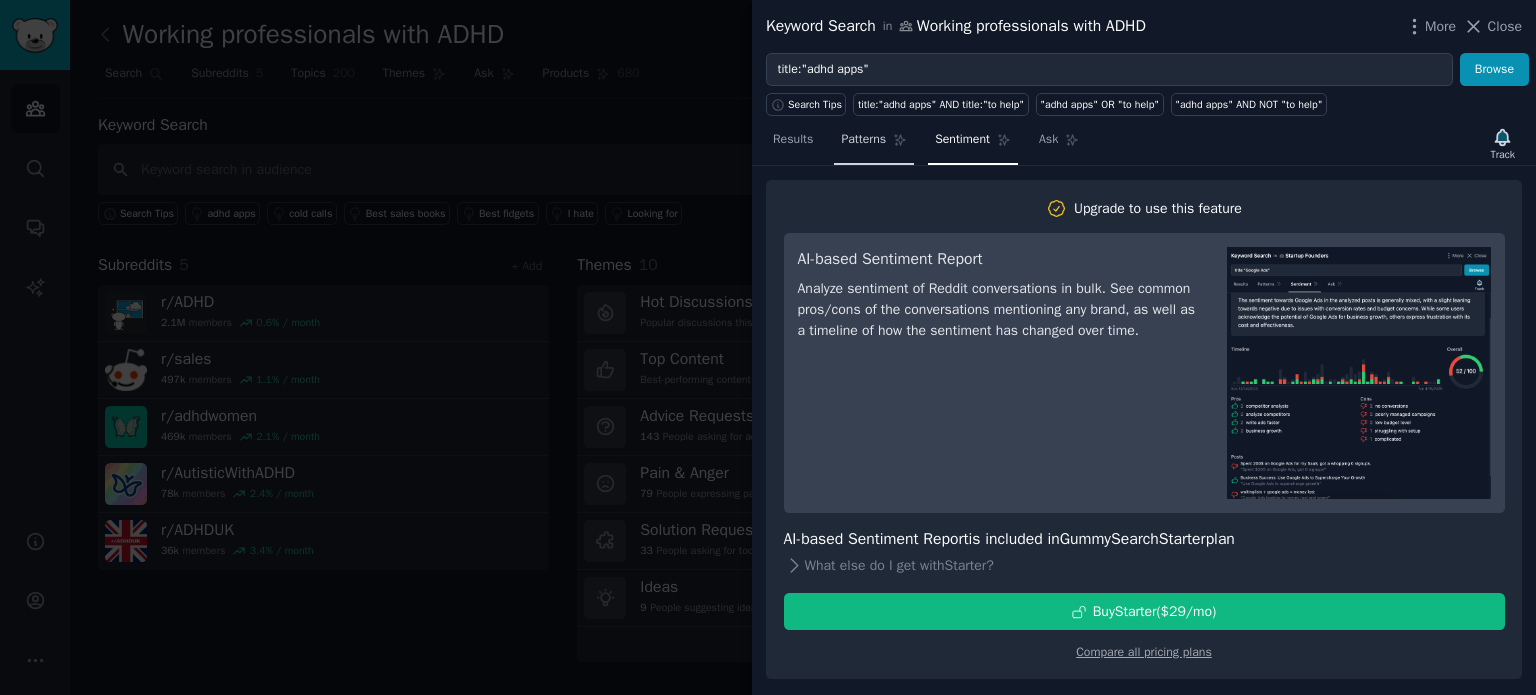 click on "Patterns" at bounding box center (874, 144) 